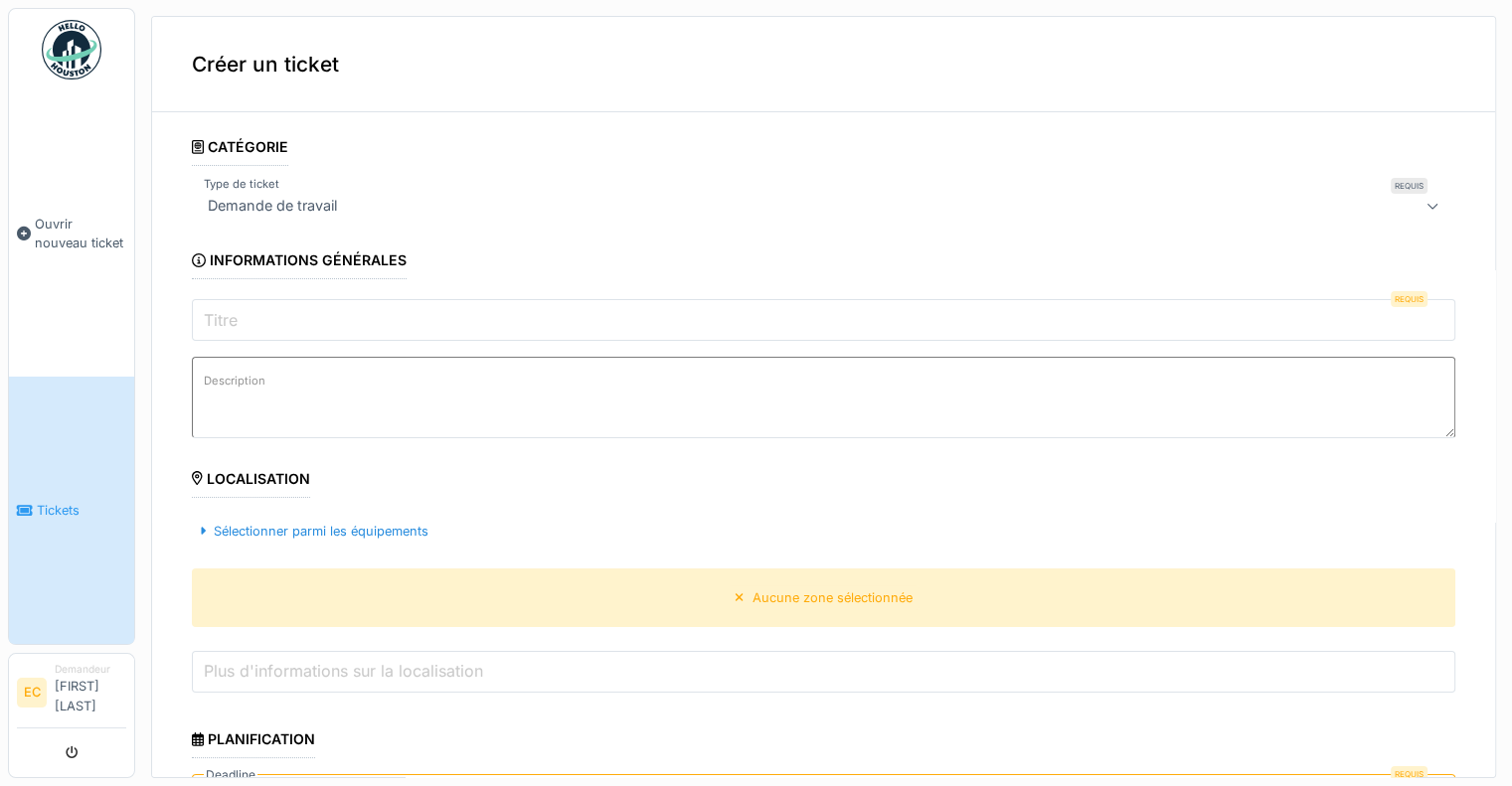 scroll, scrollTop: 0, scrollLeft: 0, axis: both 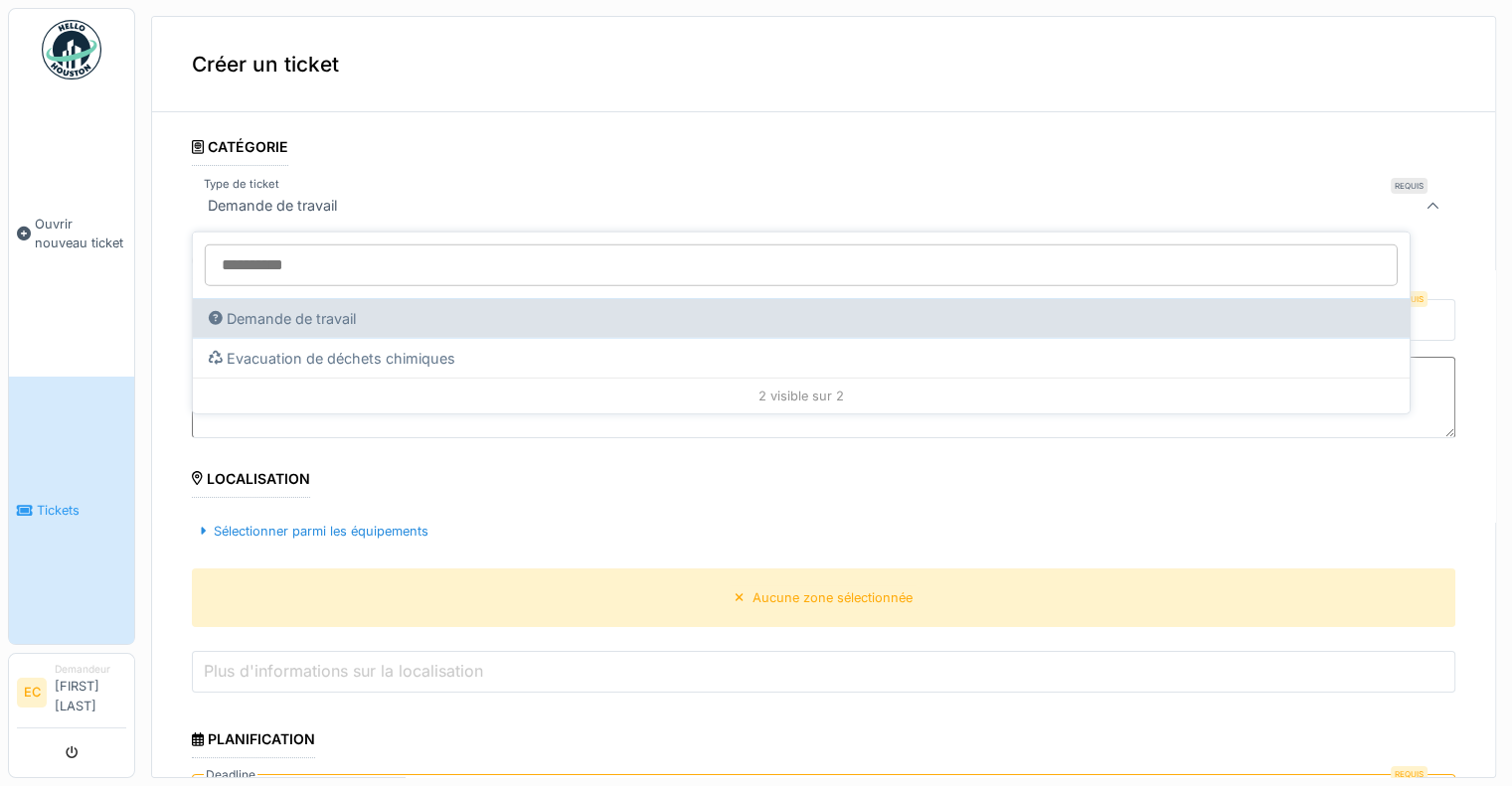 click on "Demande de travail" at bounding box center (282, 318) 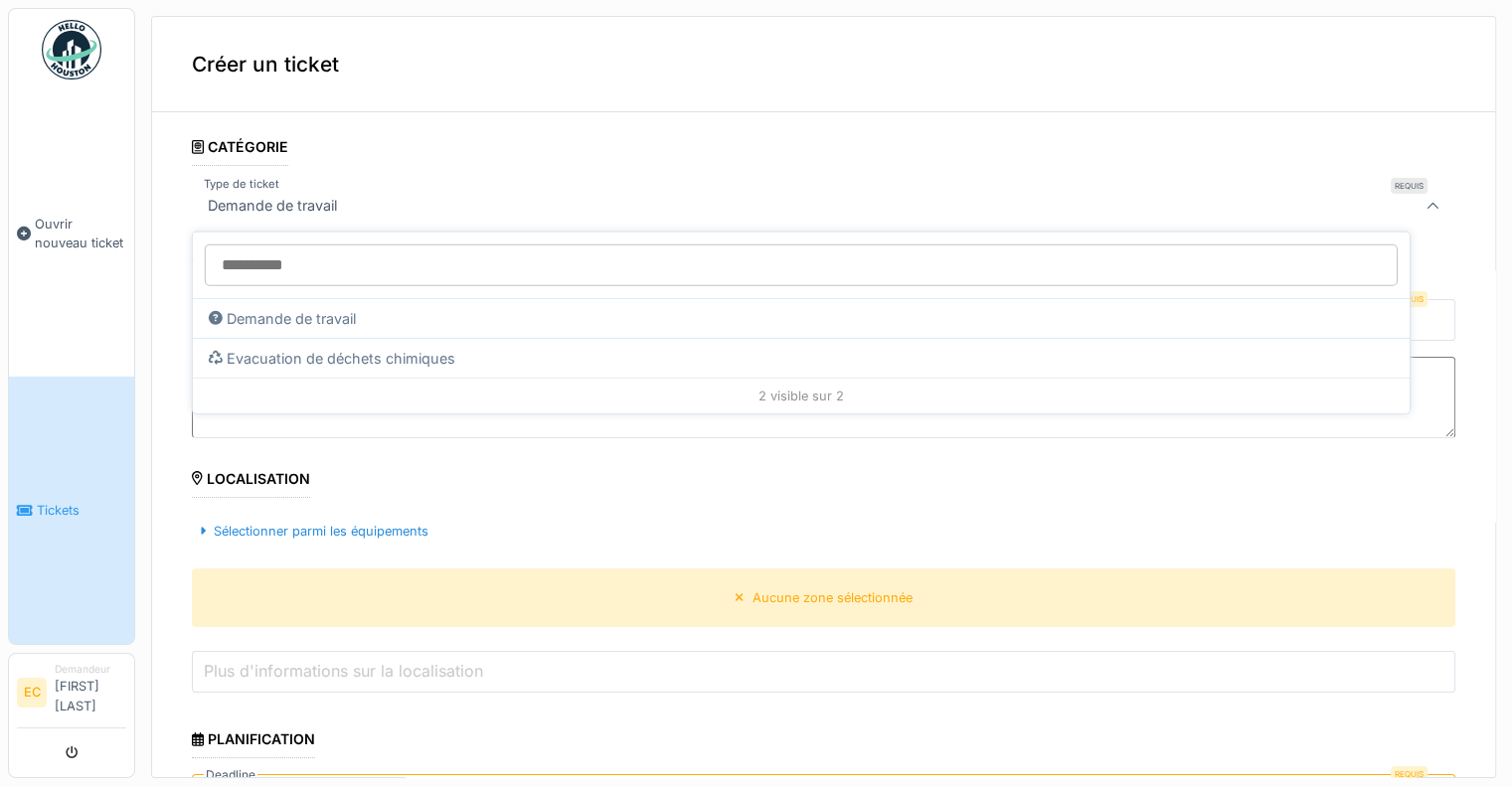 click on "**********" at bounding box center [823, 753] 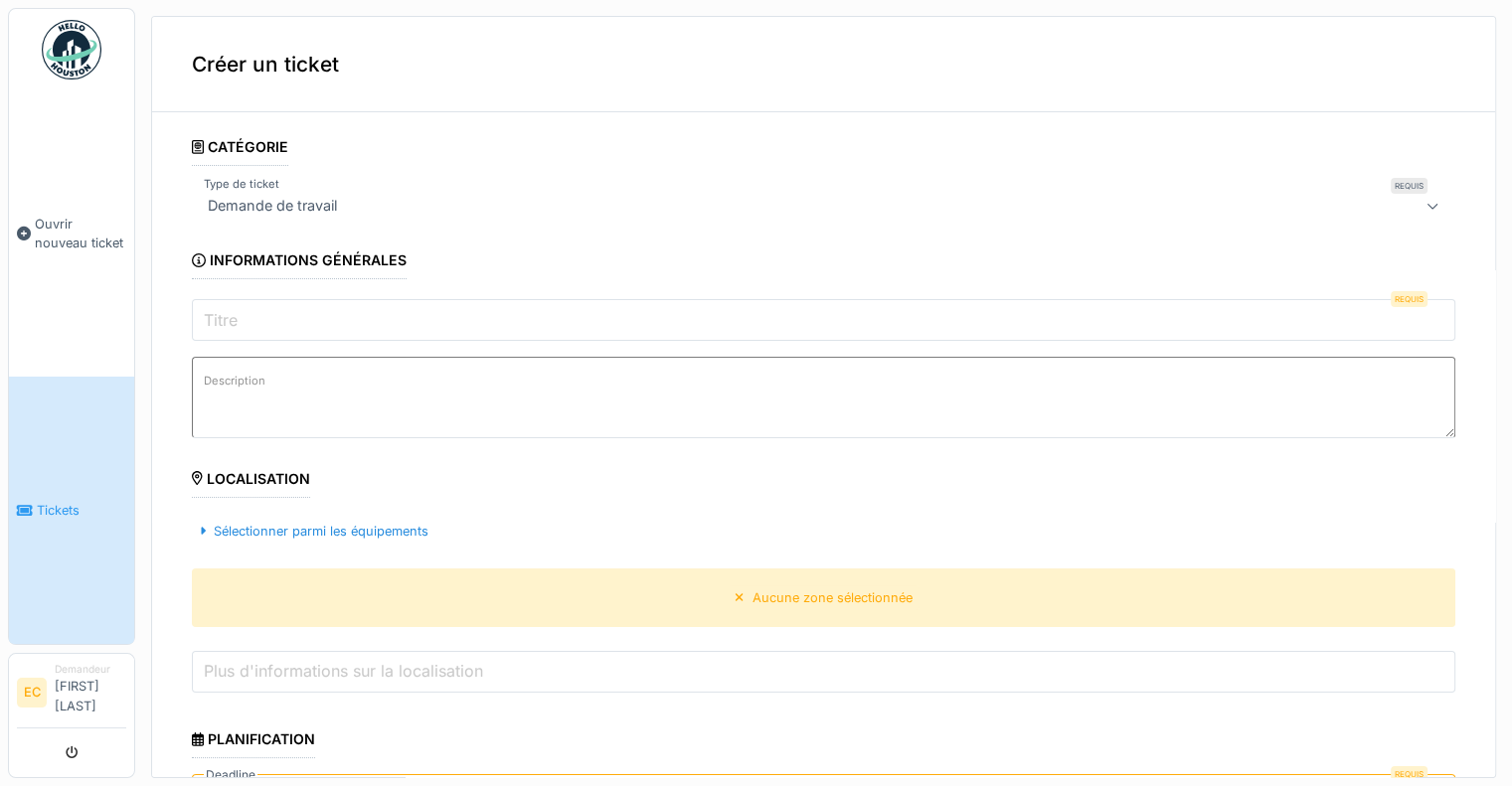 click on "Titre" at bounding box center (823, 320) 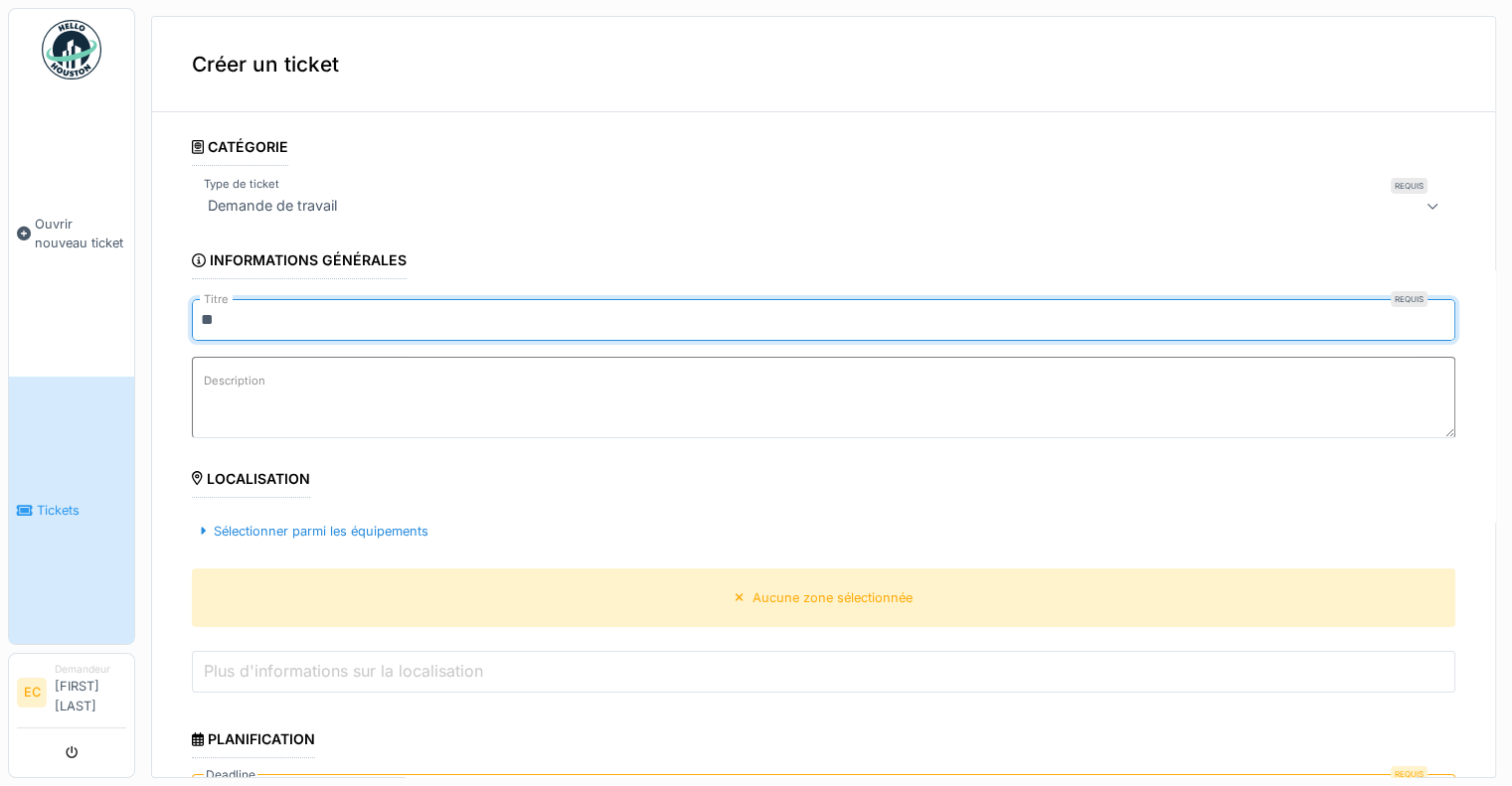 type on "*" 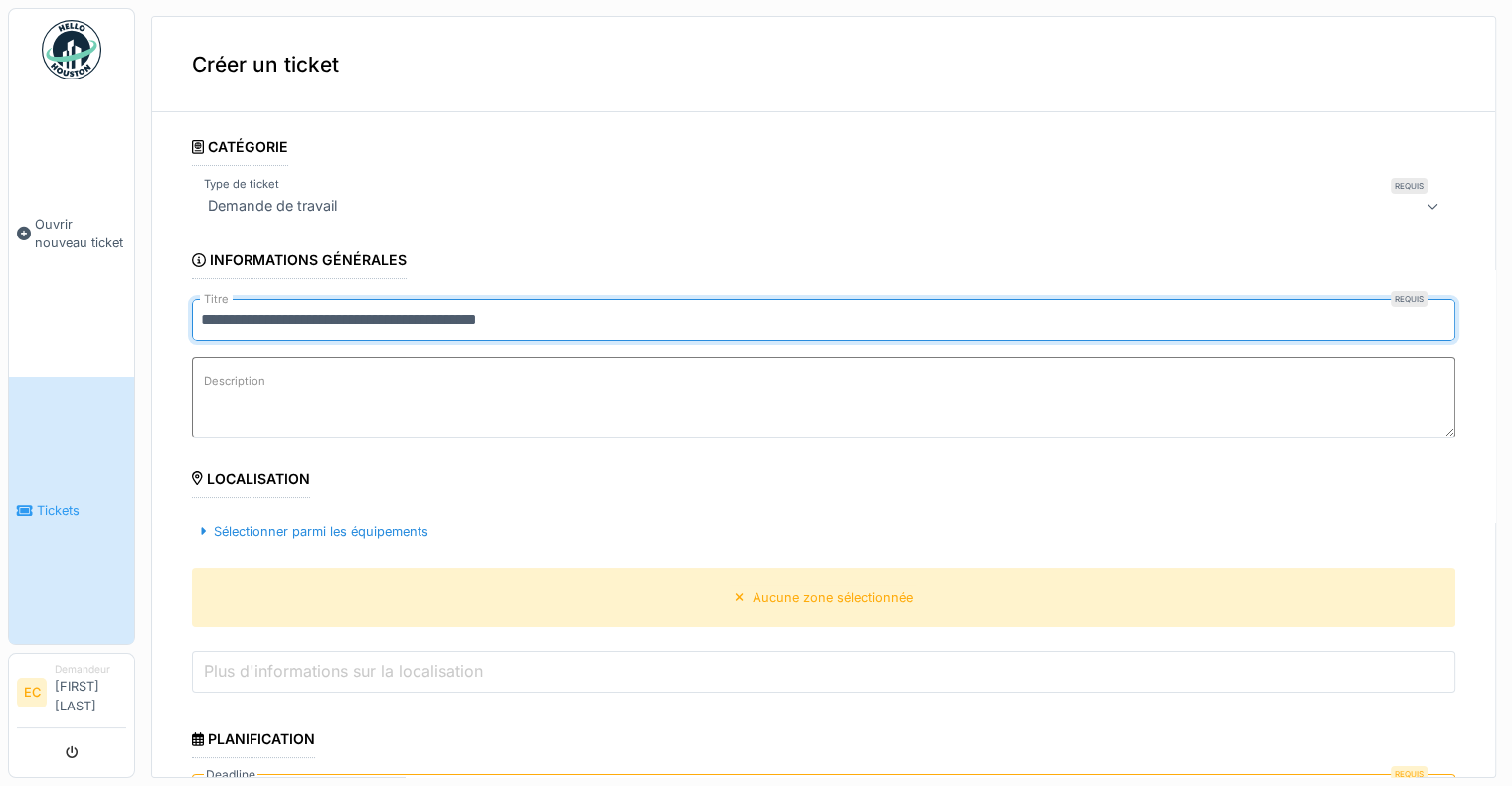 type on "**********" 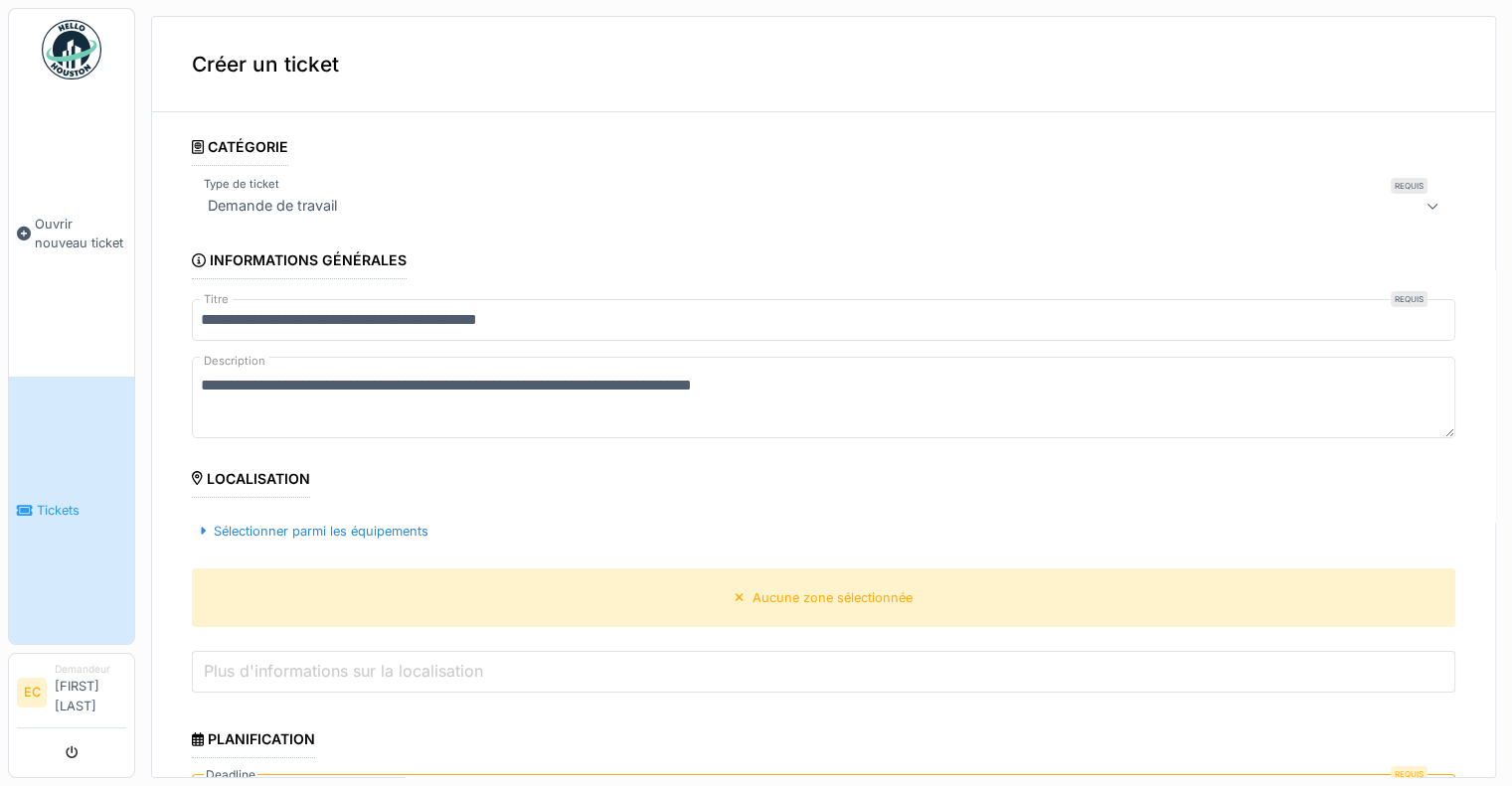 click on "**********" at bounding box center [823, 397] 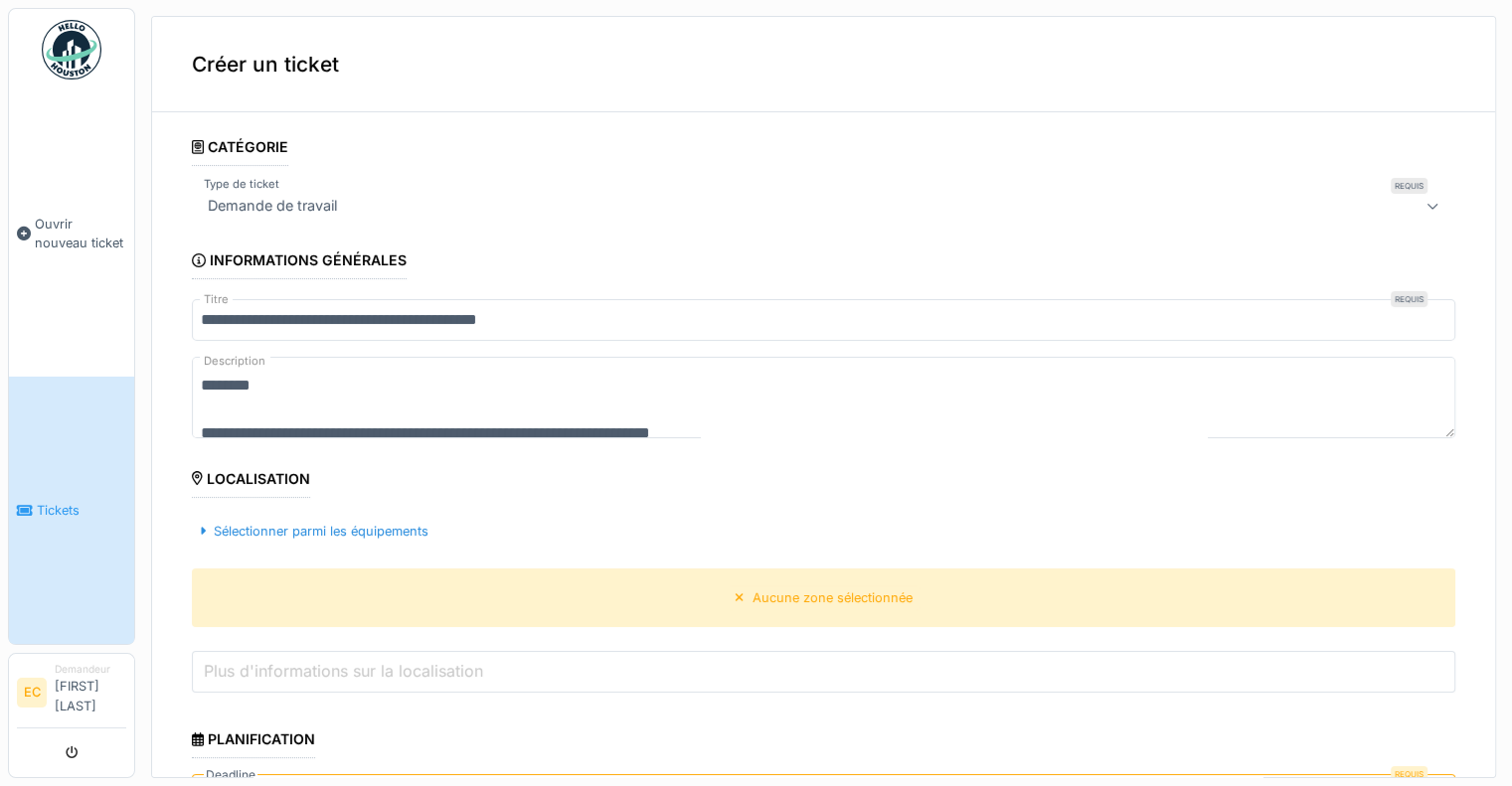 scroll, scrollTop: 0, scrollLeft: 0, axis: both 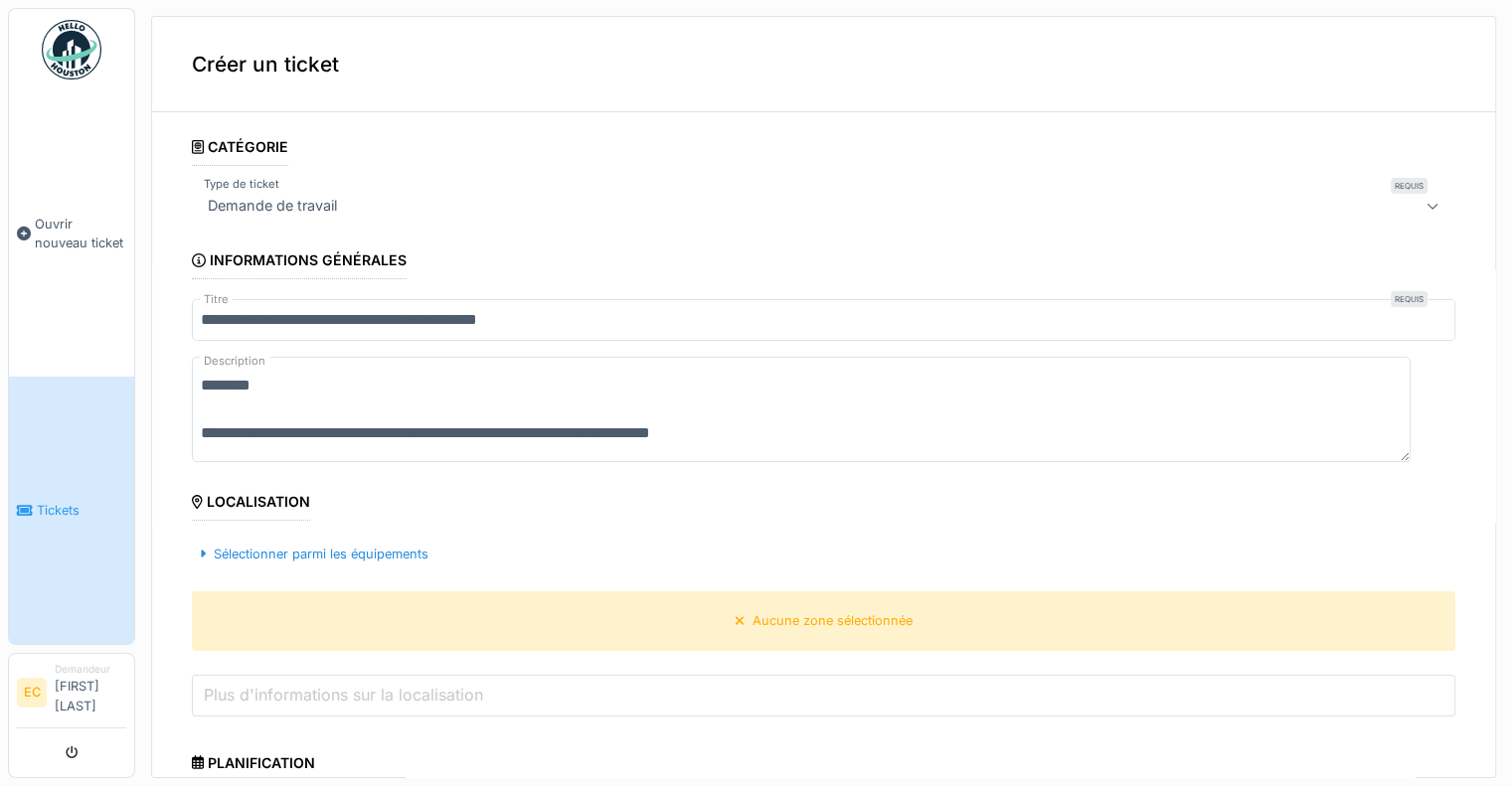 drag, startPoint x: 561, startPoint y: 441, endPoint x: 265, endPoint y: 429, distance: 296.24314 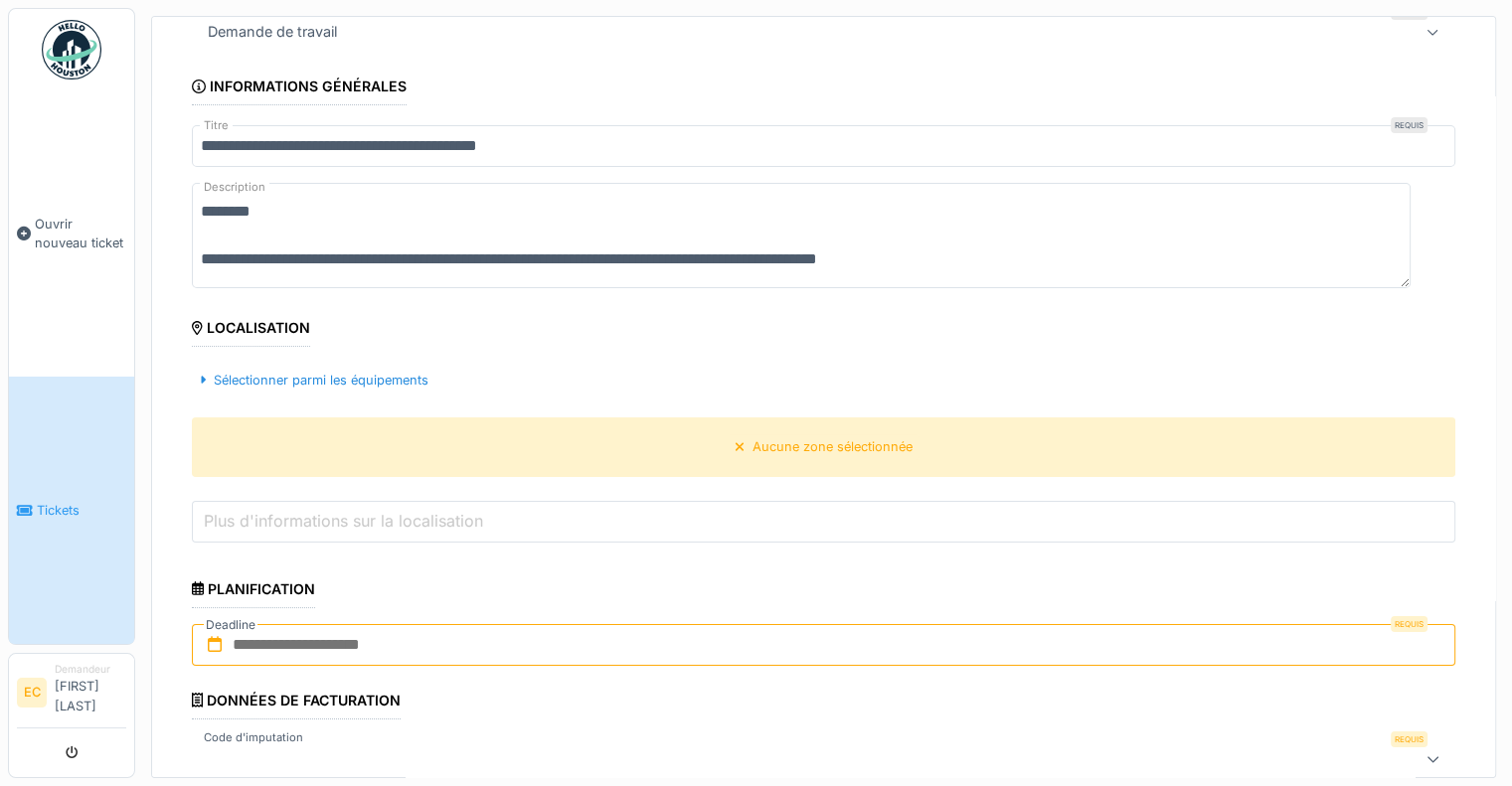 scroll, scrollTop: 298, scrollLeft: 0, axis: vertical 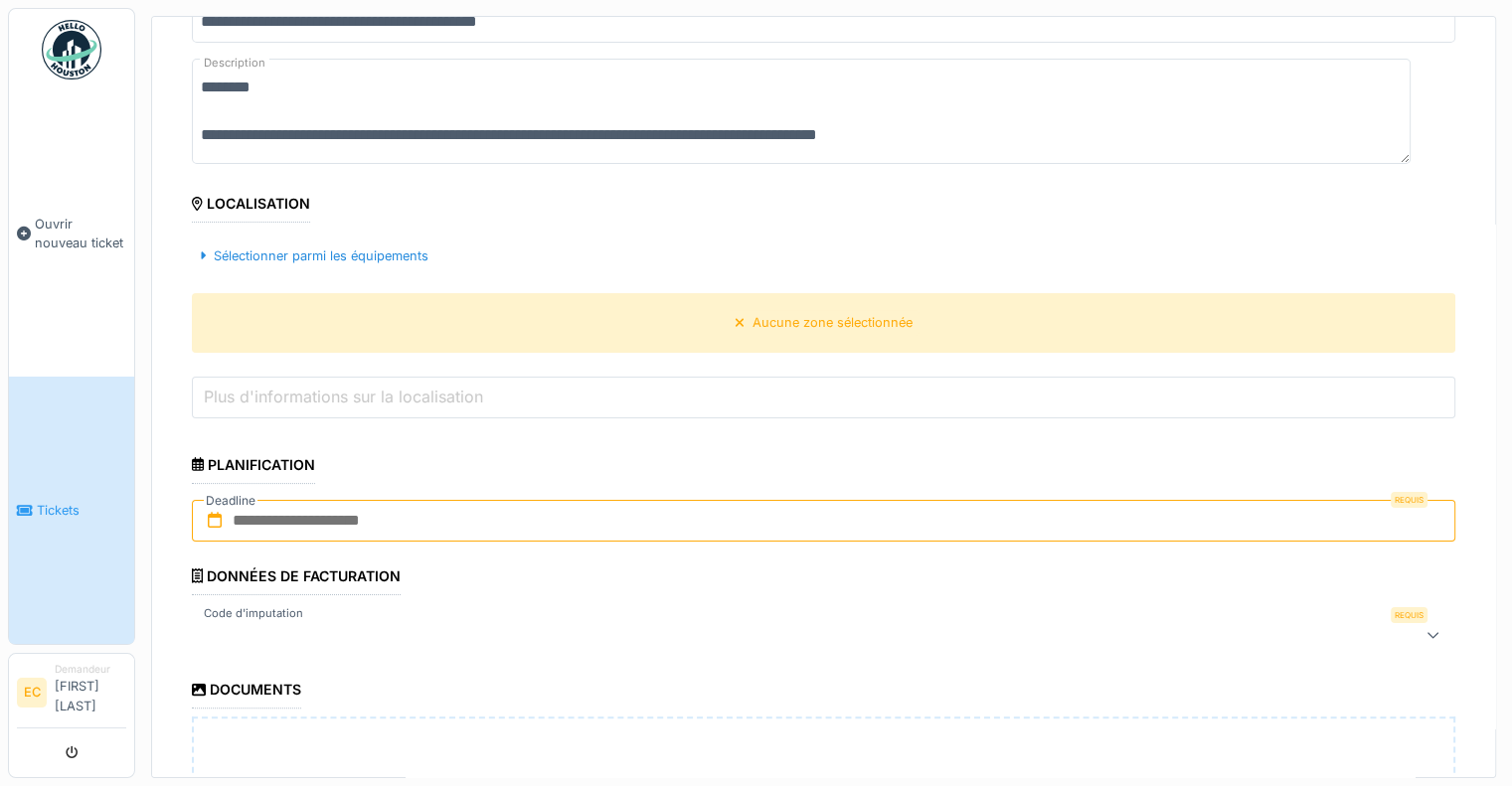 type on "**********" 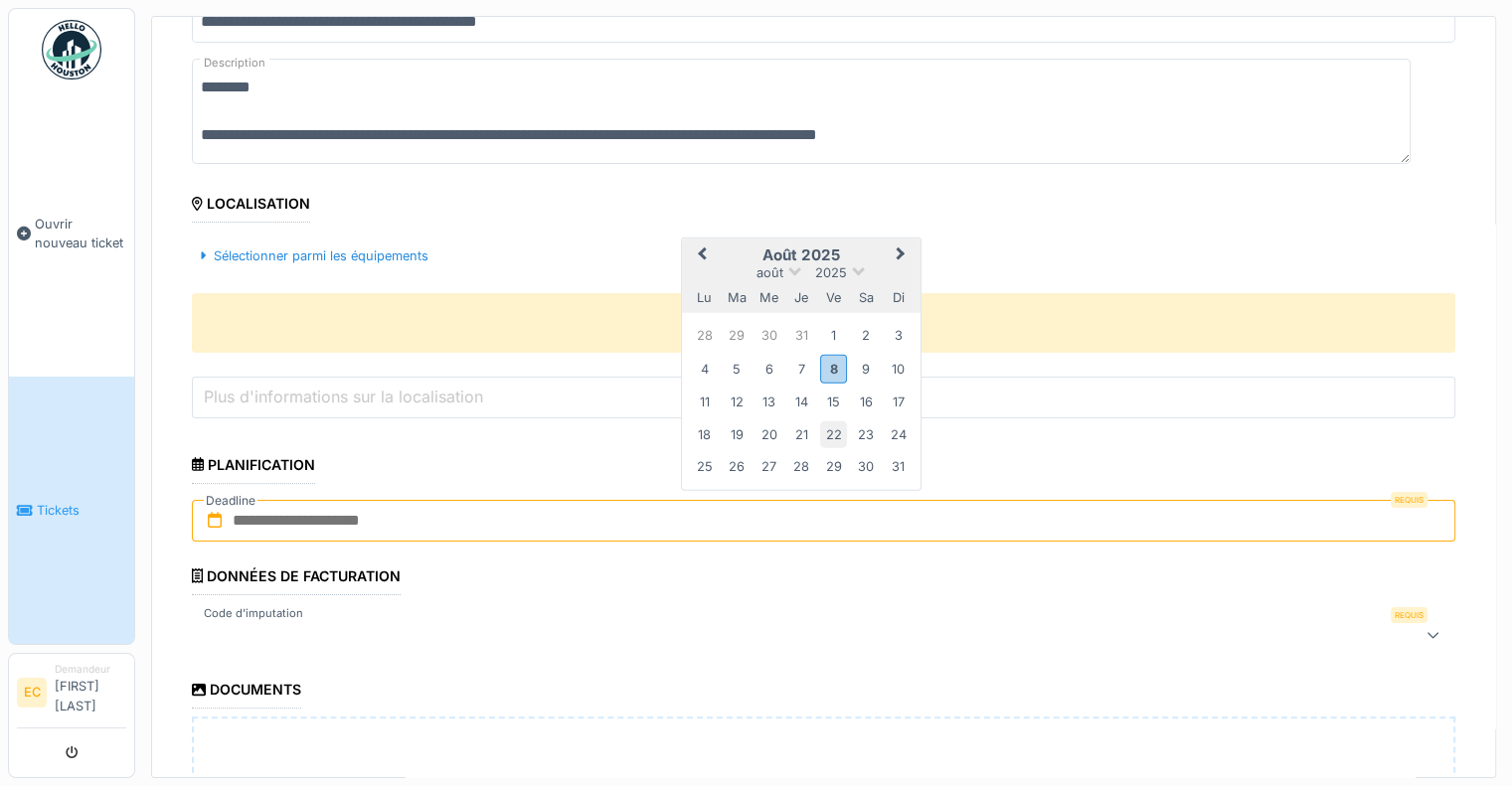 click on "22" at bounding box center (833, 433) 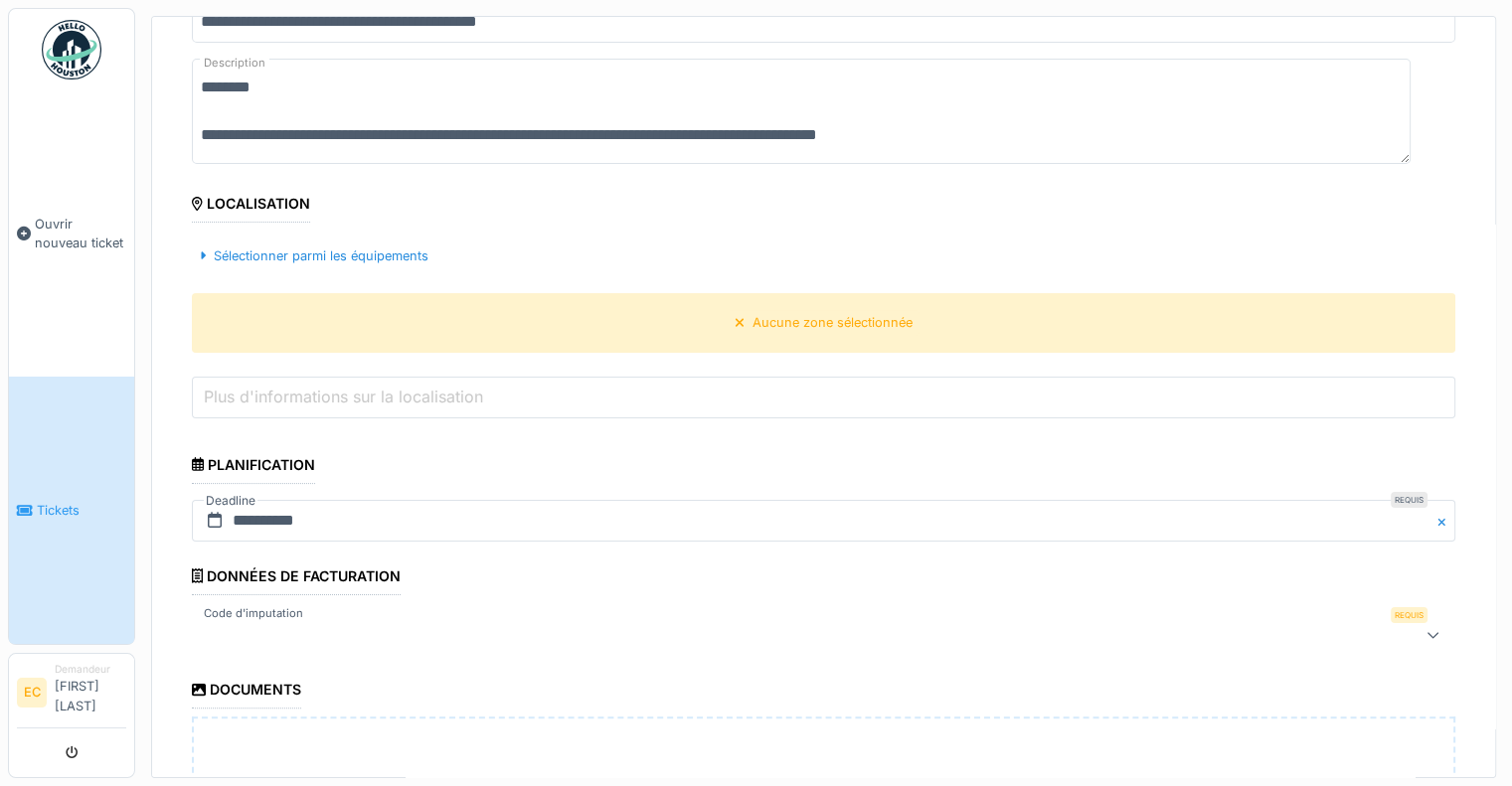 click at bounding box center [823, 635] 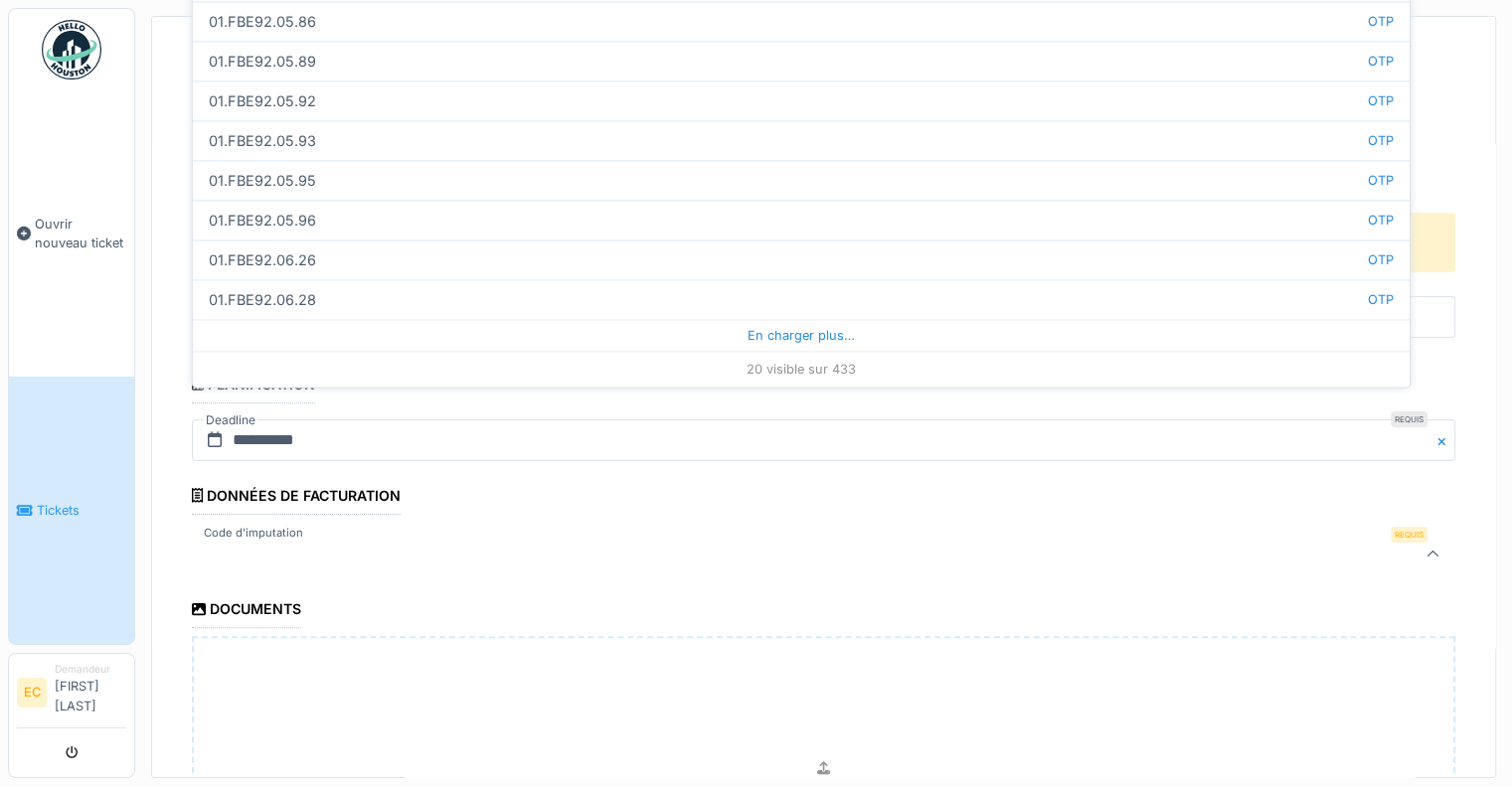 scroll, scrollTop: 532, scrollLeft: 0, axis: vertical 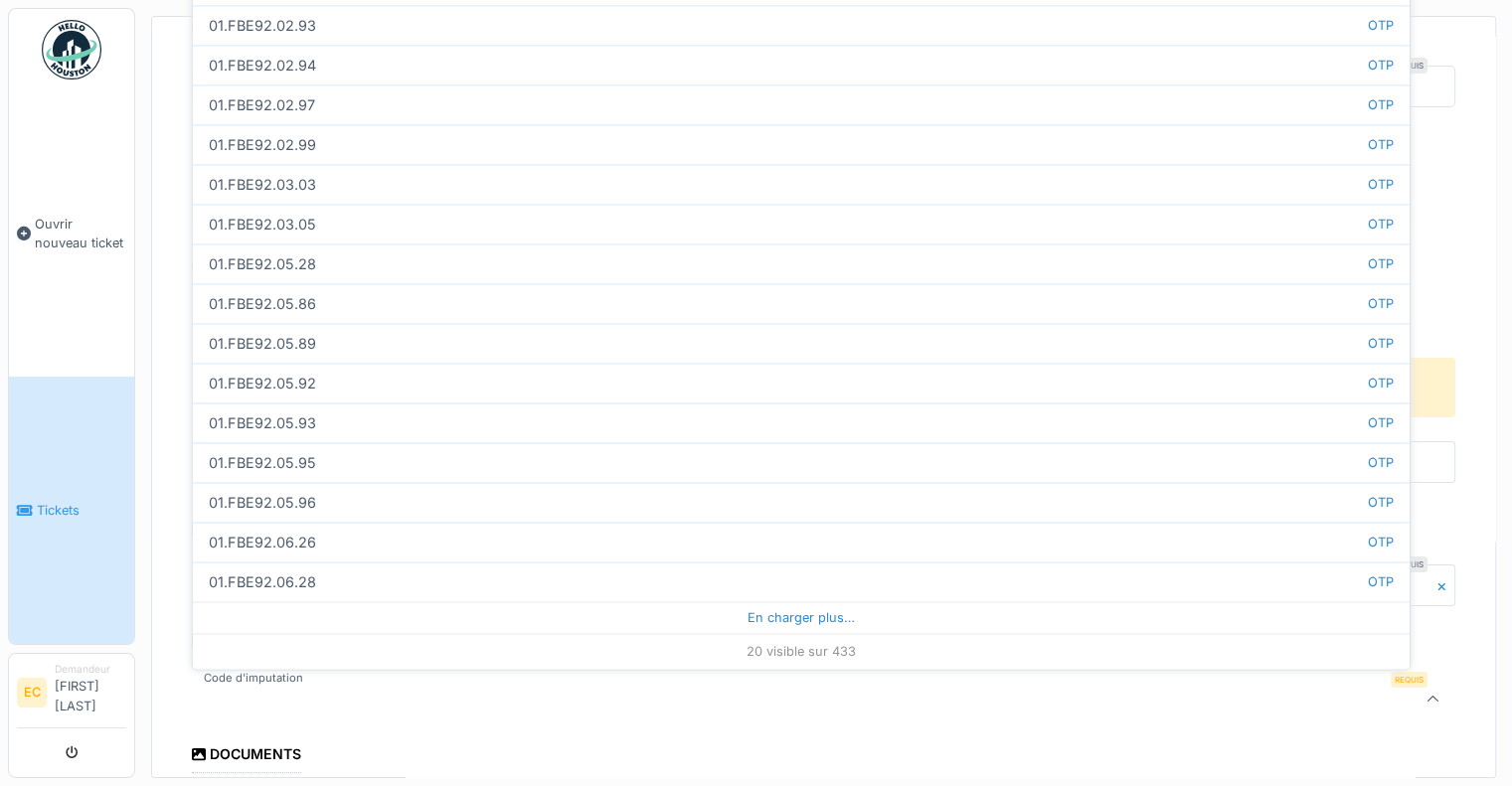 click on "**********" at bounding box center [823, 551] 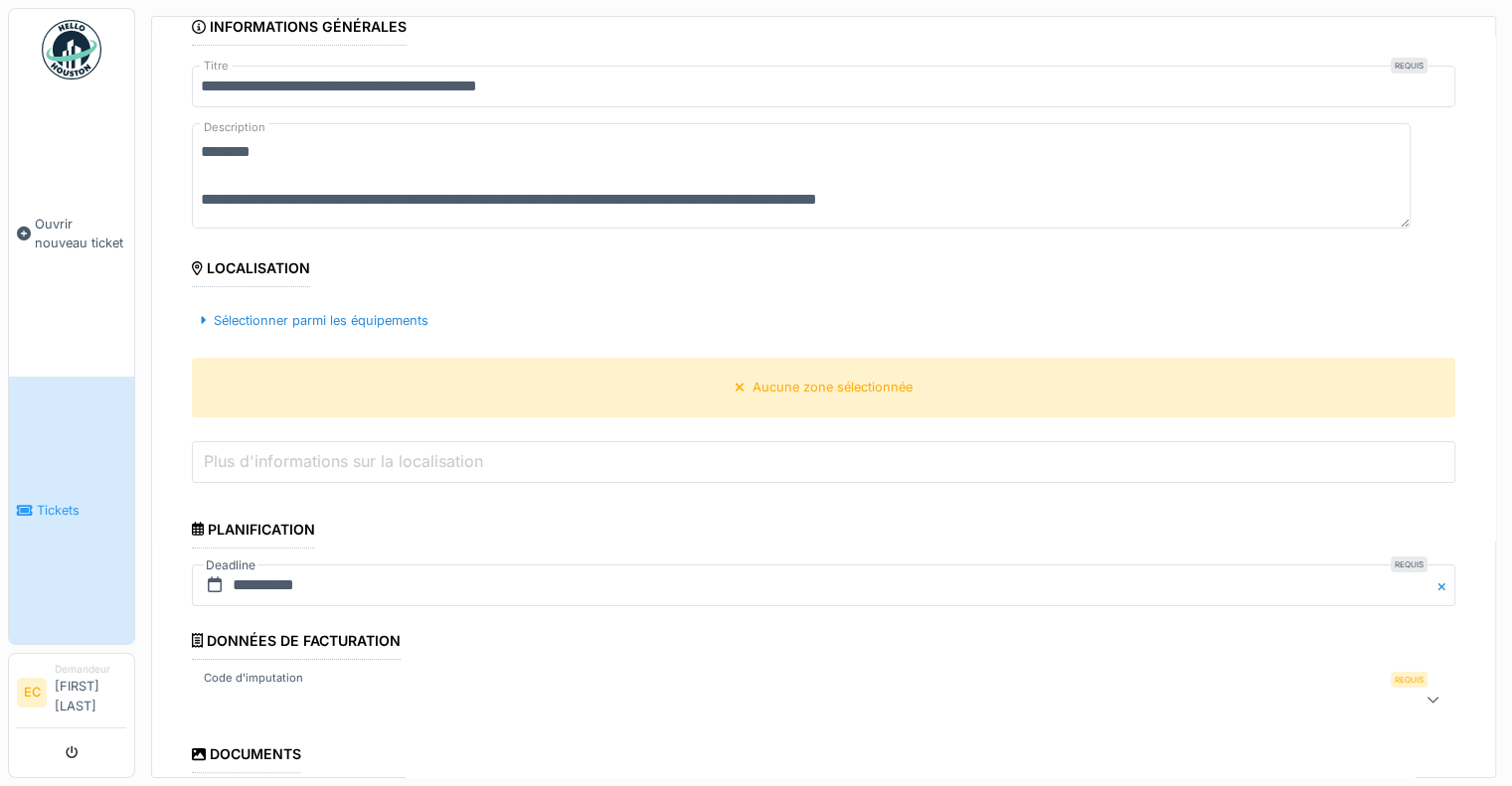 scroll, scrollTop: 333, scrollLeft: 0, axis: vertical 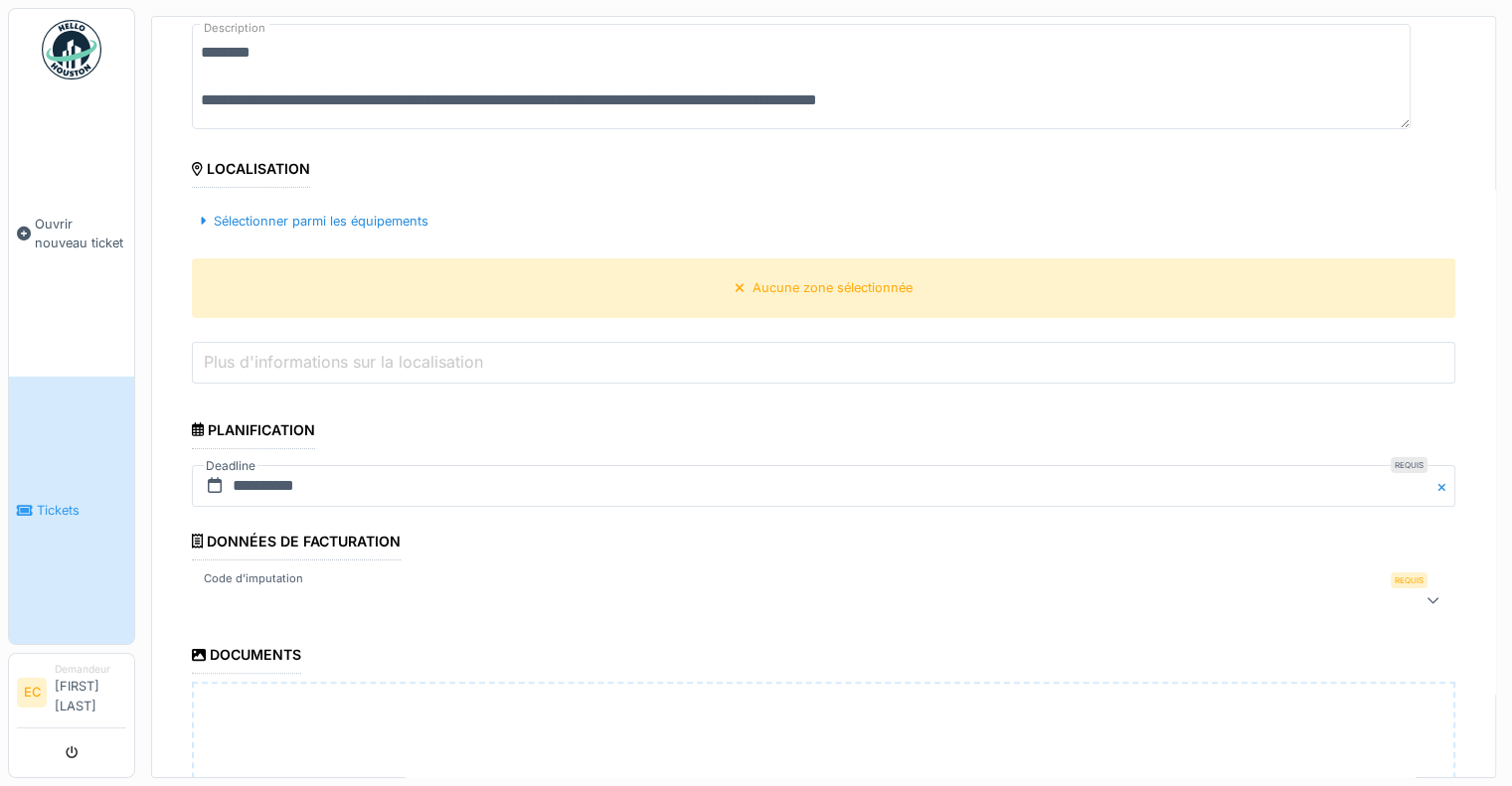 click 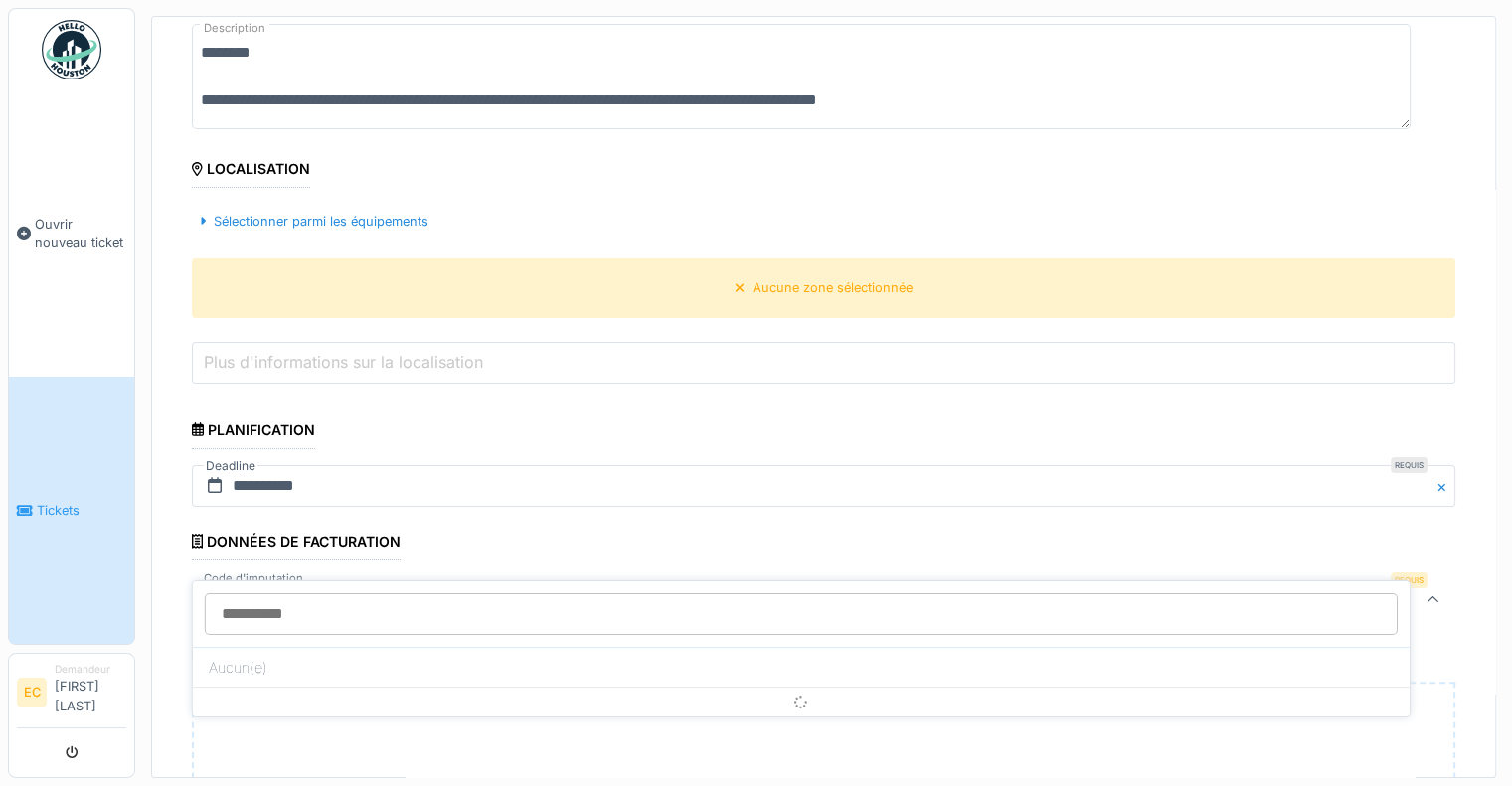 scroll, scrollTop: 4, scrollLeft: 0, axis: vertical 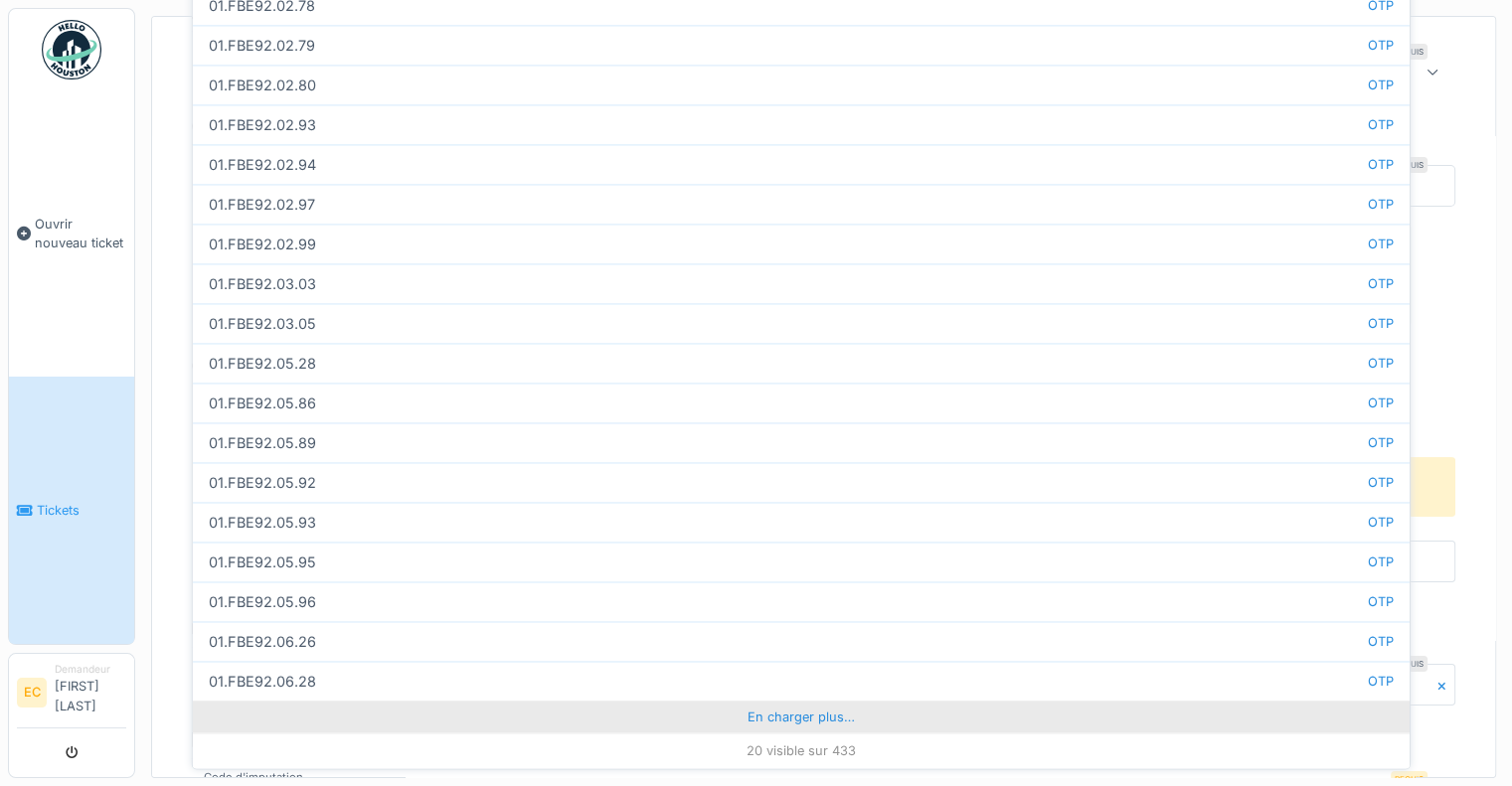 click on "En charger plus…" at bounding box center [801, 716] 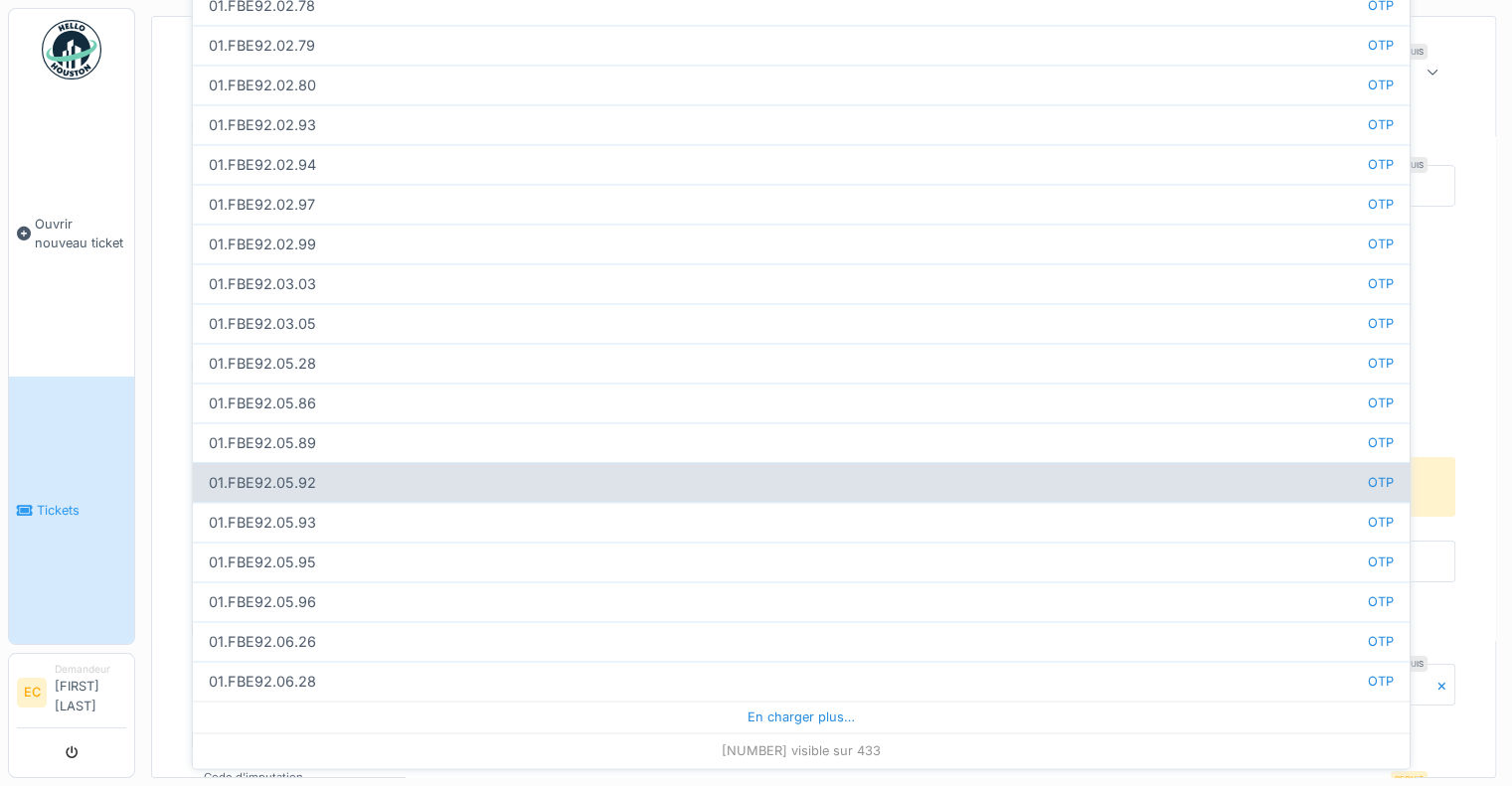 scroll, scrollTop: 0, scrollLeft: 0, axis: both 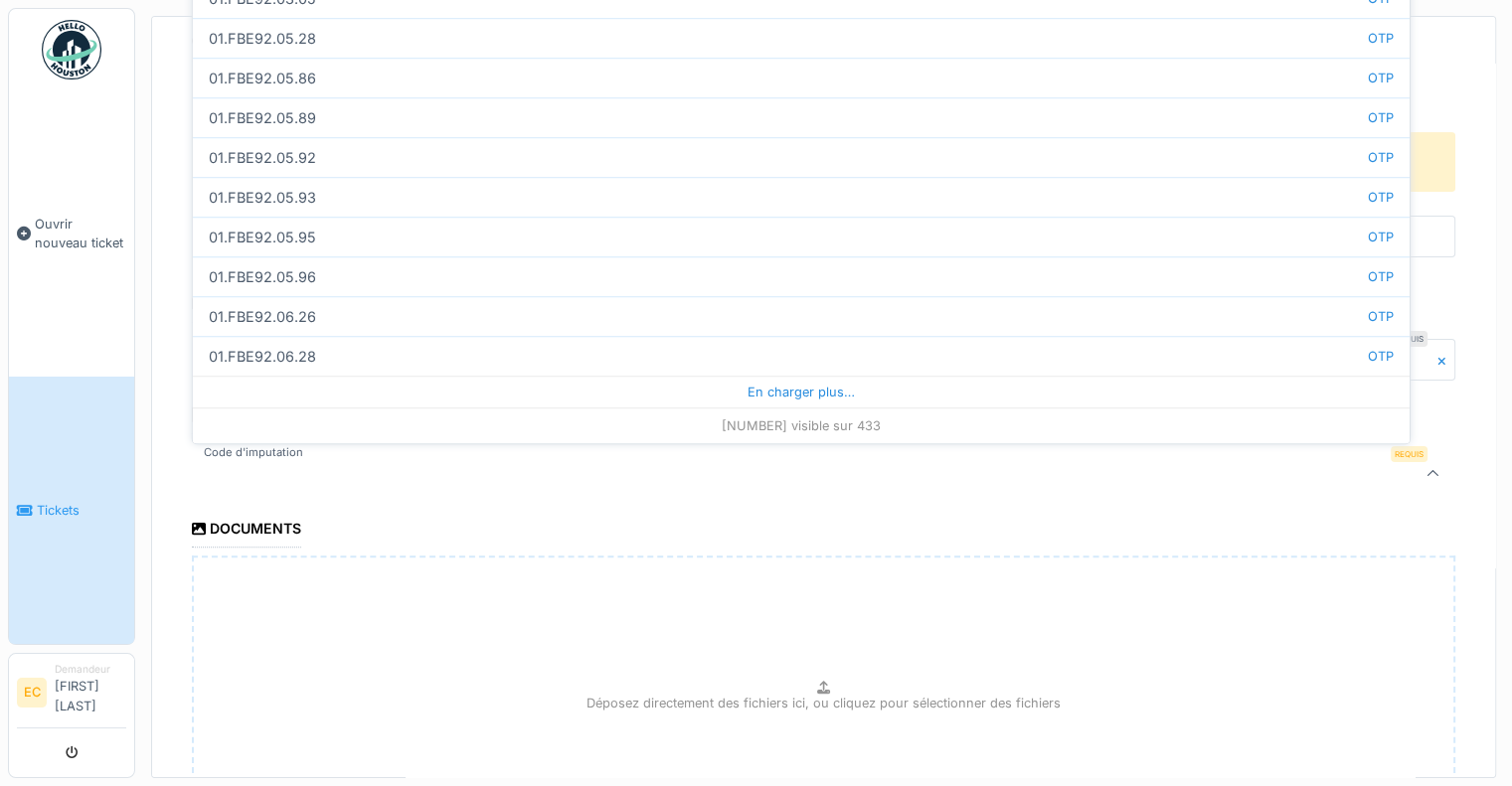 click at bounding box center (823, 474) 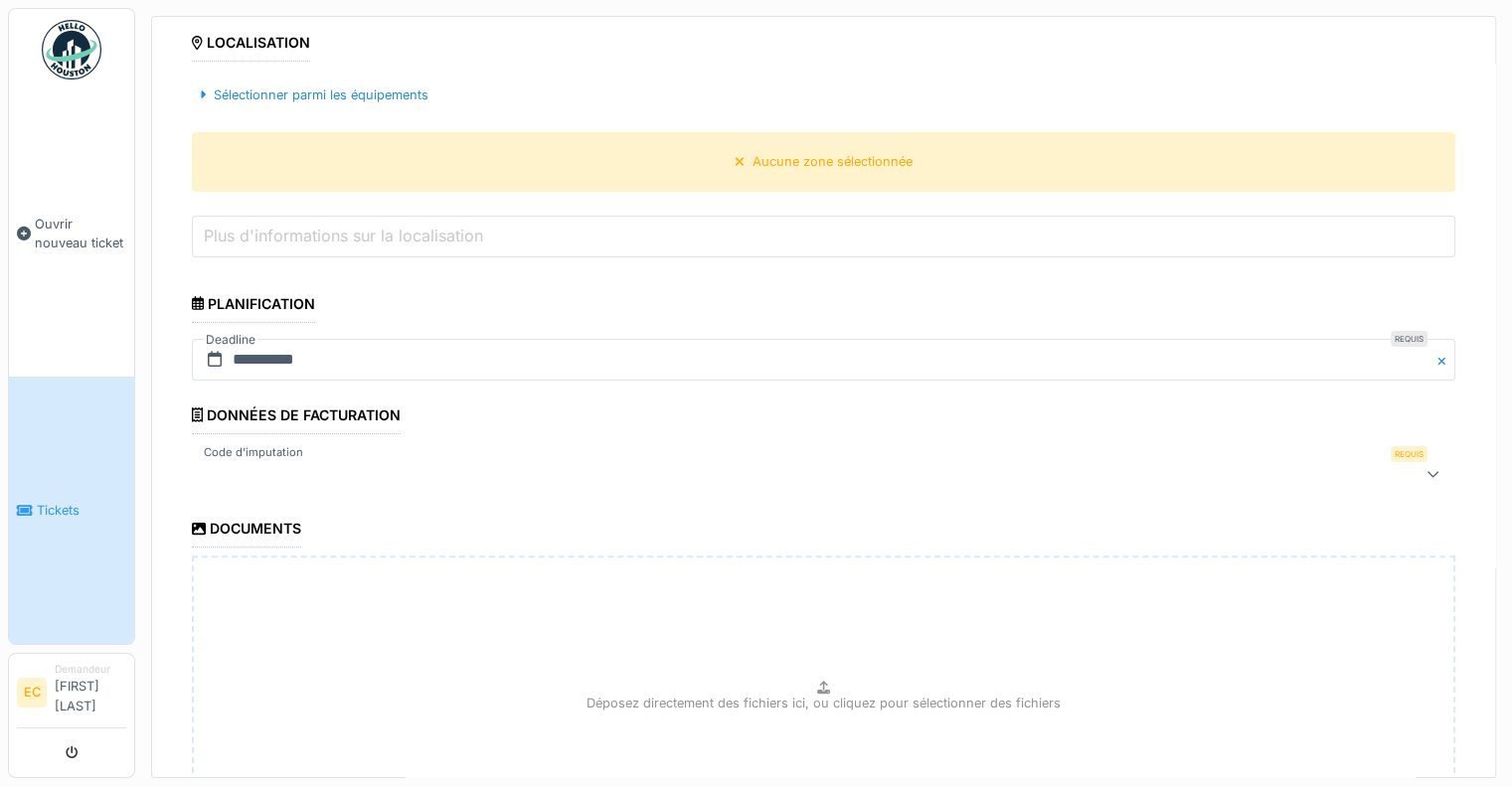 click at bounding box center [754, 474] 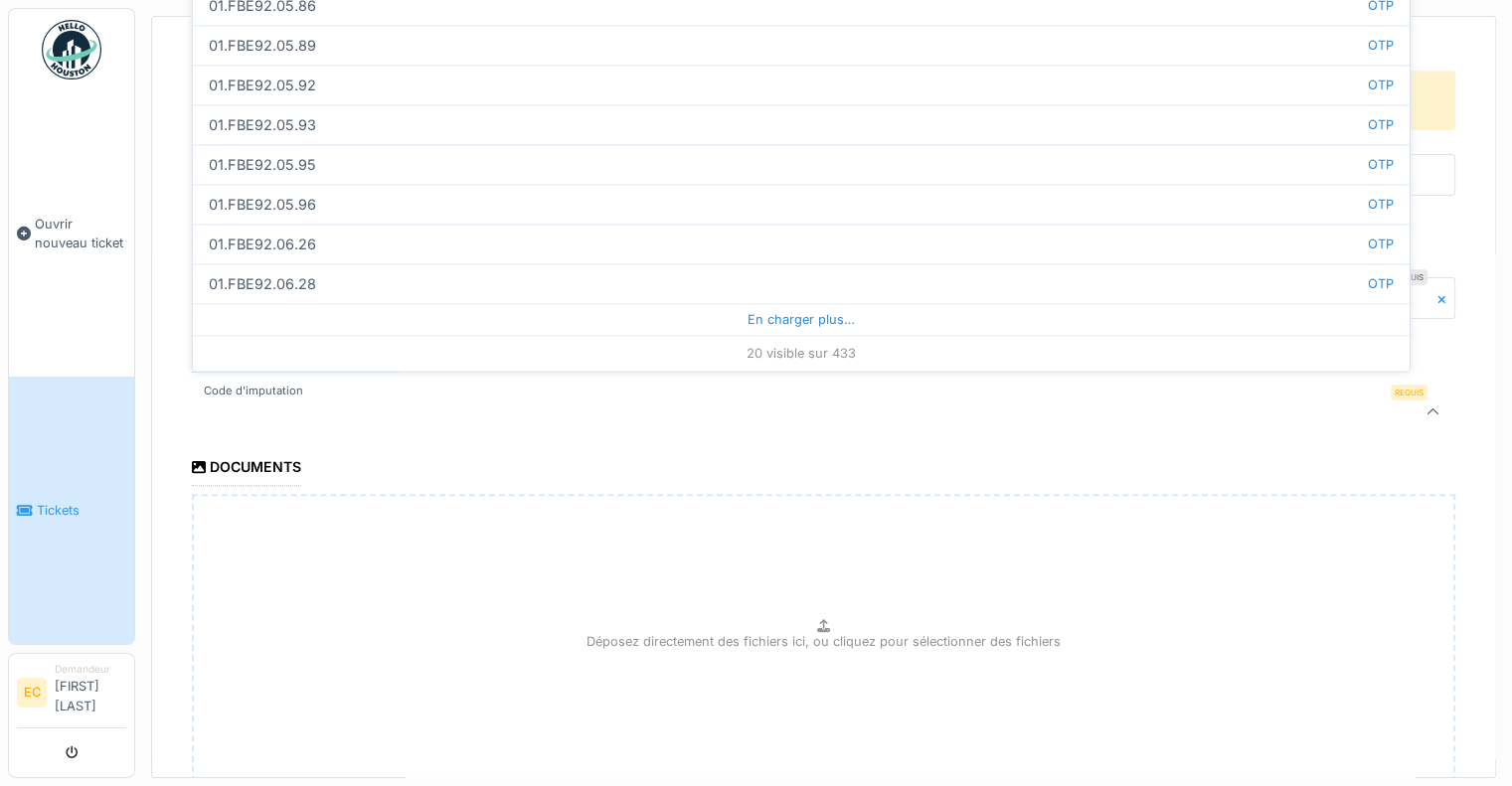 scroll, scrollTop: 532, scrollLeft: 0, axis: vertical 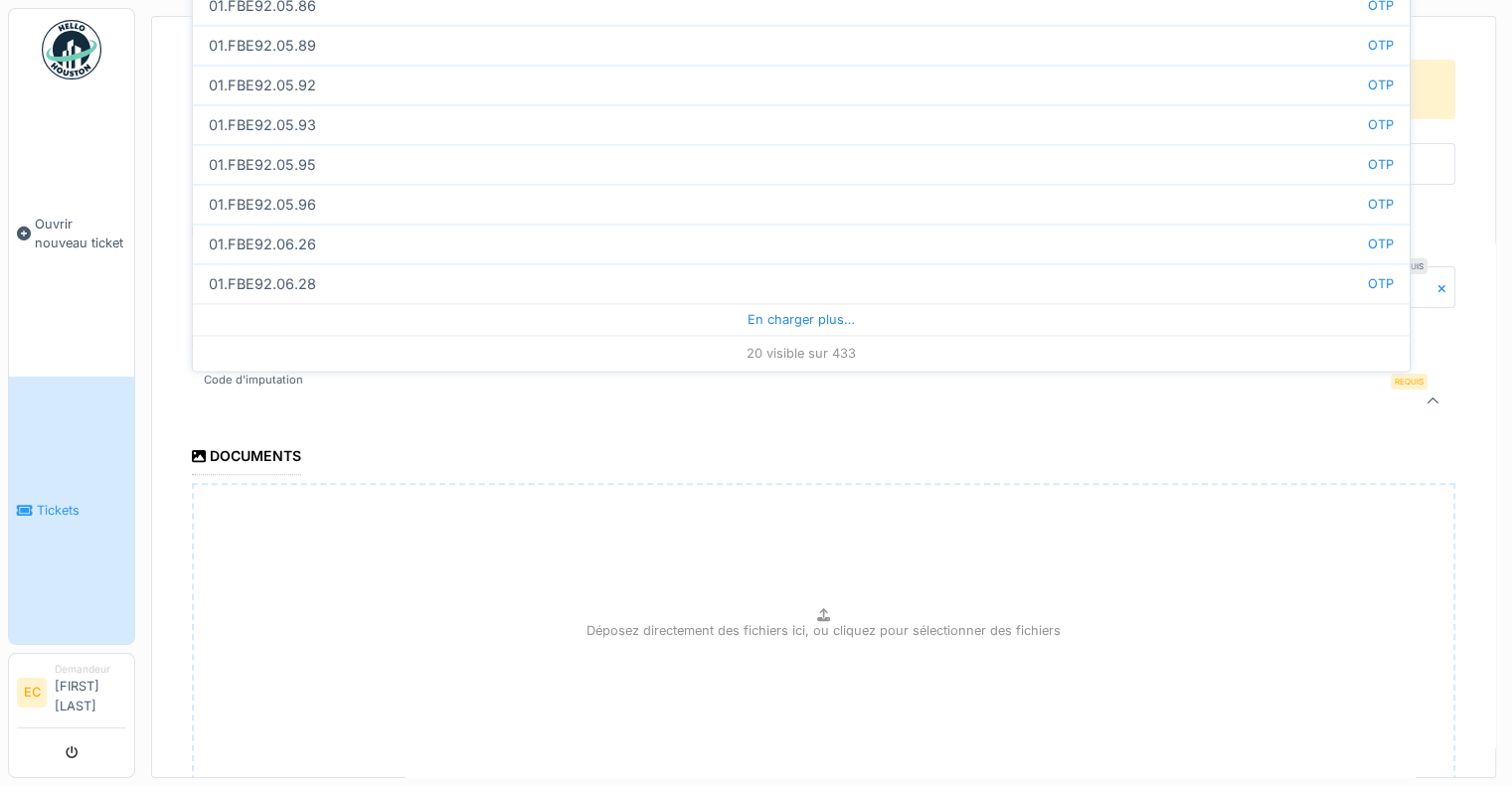 click at bounding box center (754, 401) 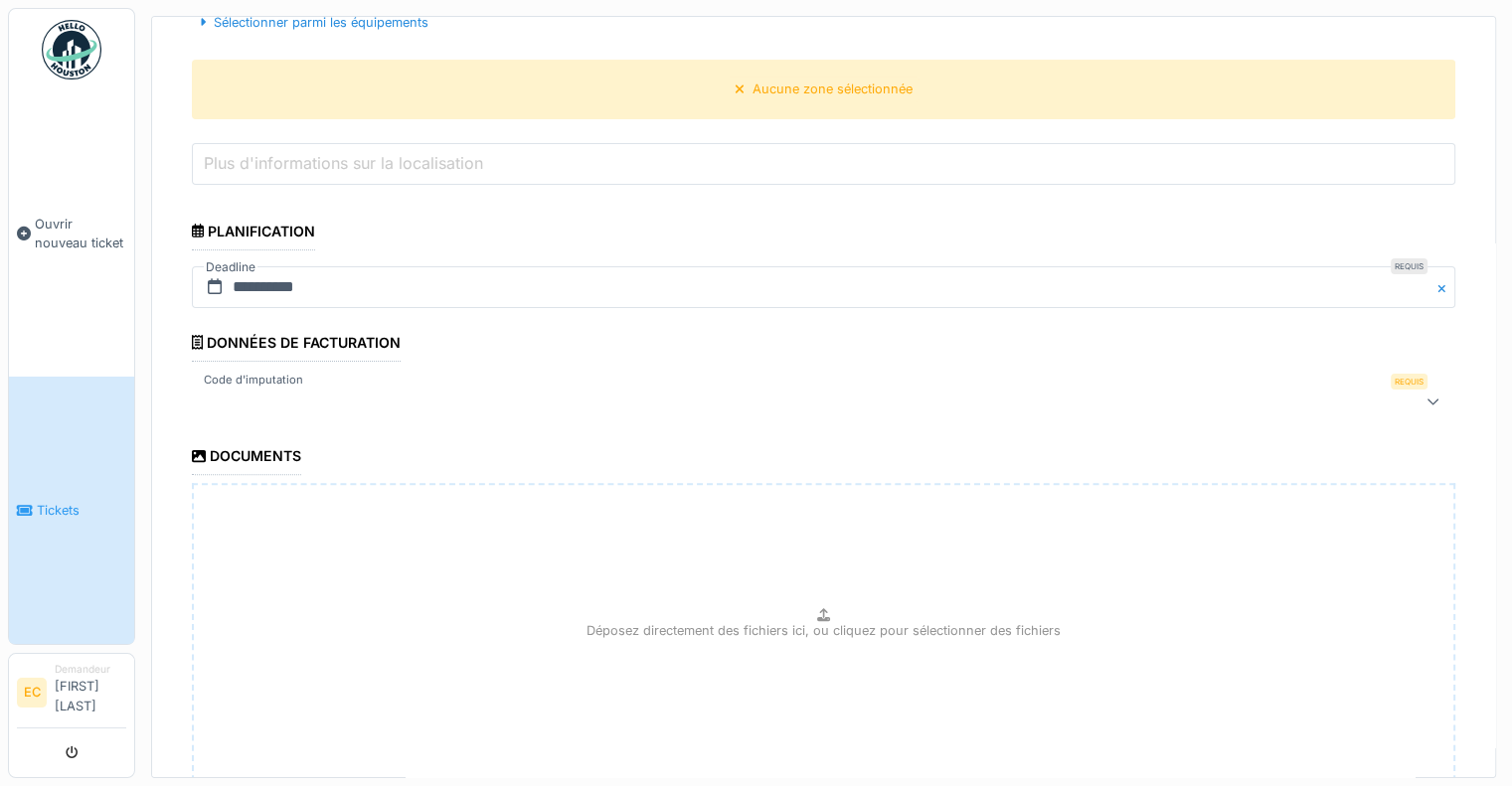 click at bounding box center (754, 401) 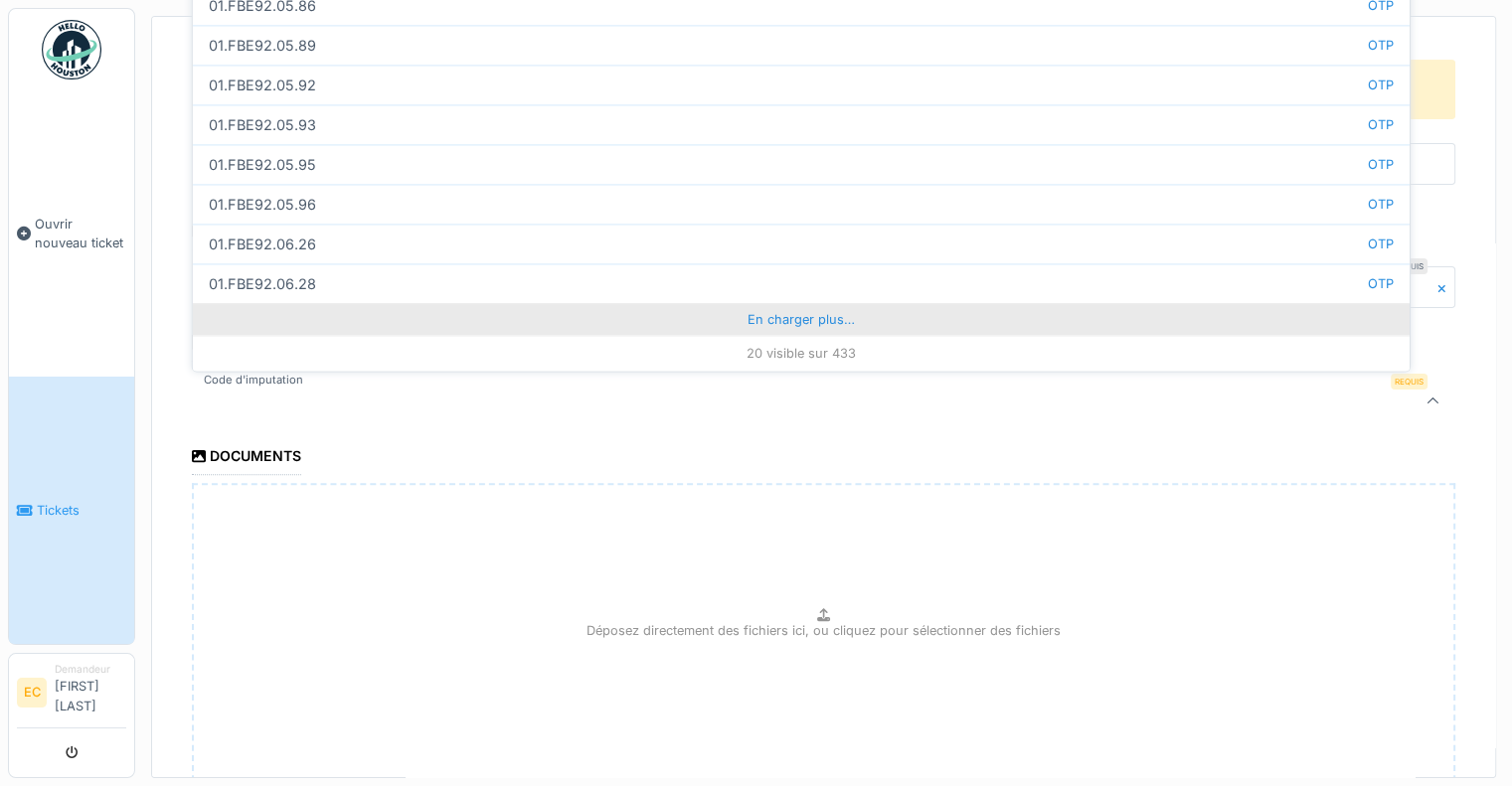 click on "En charger plus…" at bounding box center (801, 319) 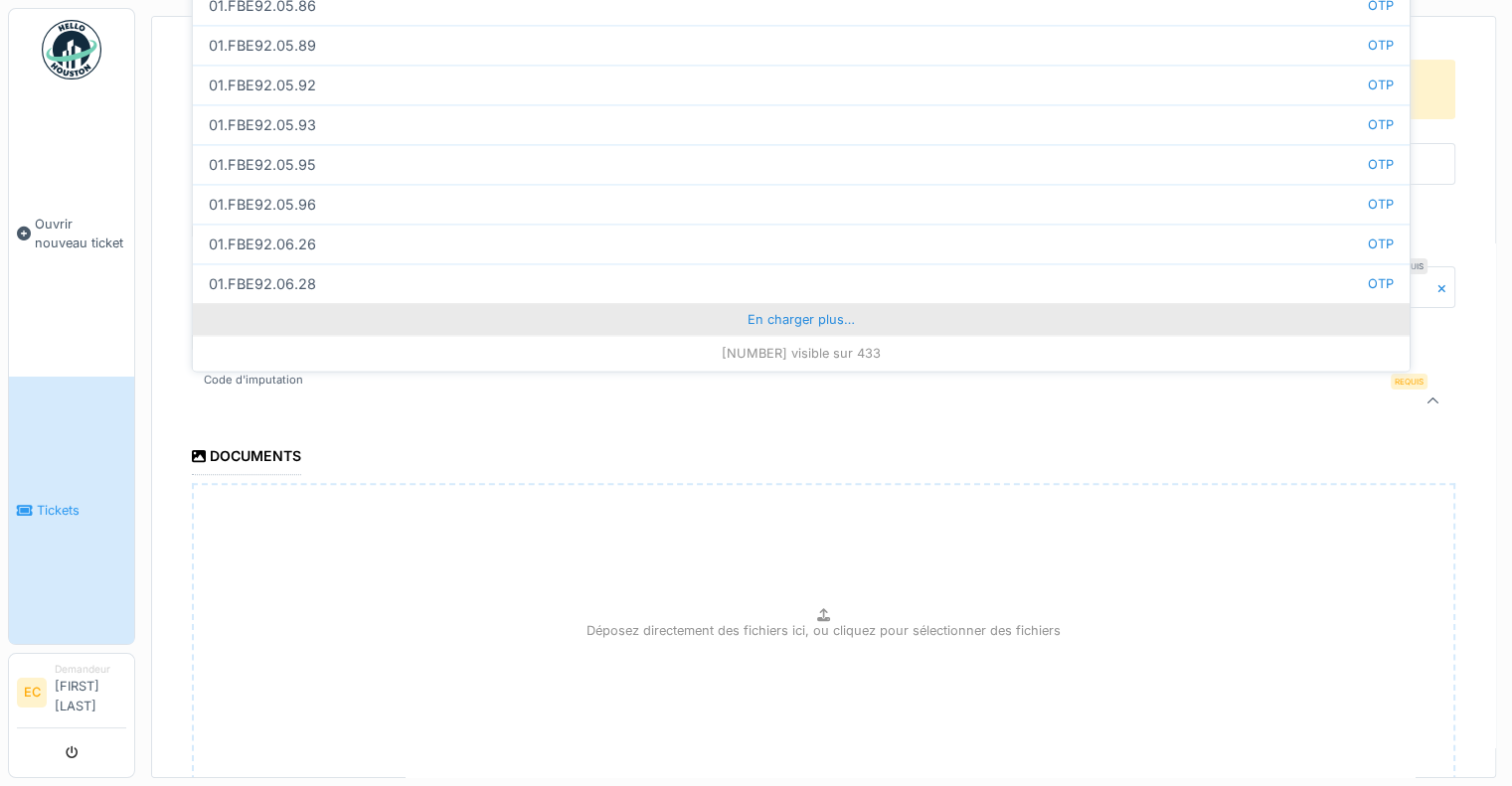click on "En charger plus…" at bounding box center (801, 319) 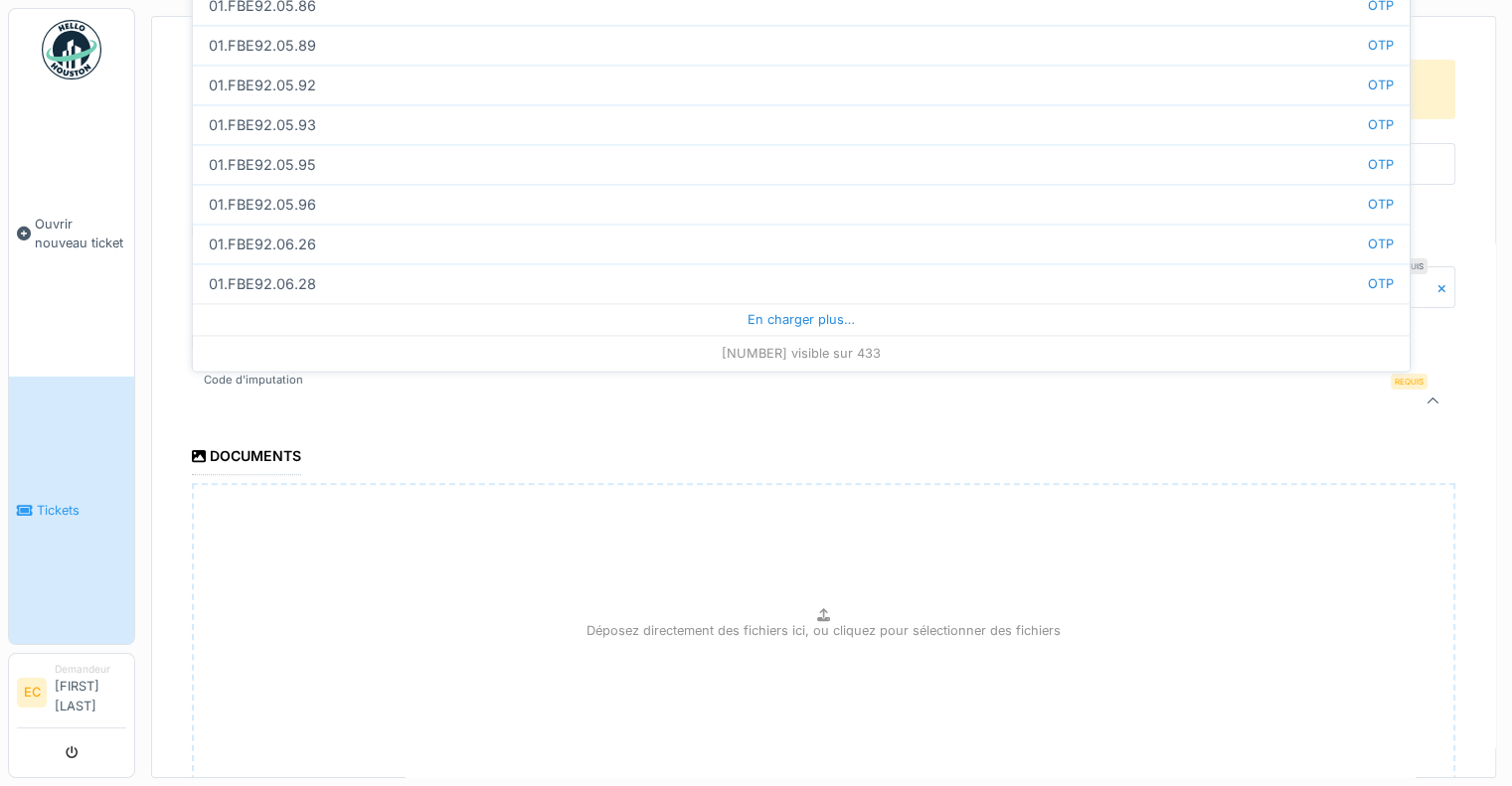 click on "En charger plus…" at bounding box center (801, 319) 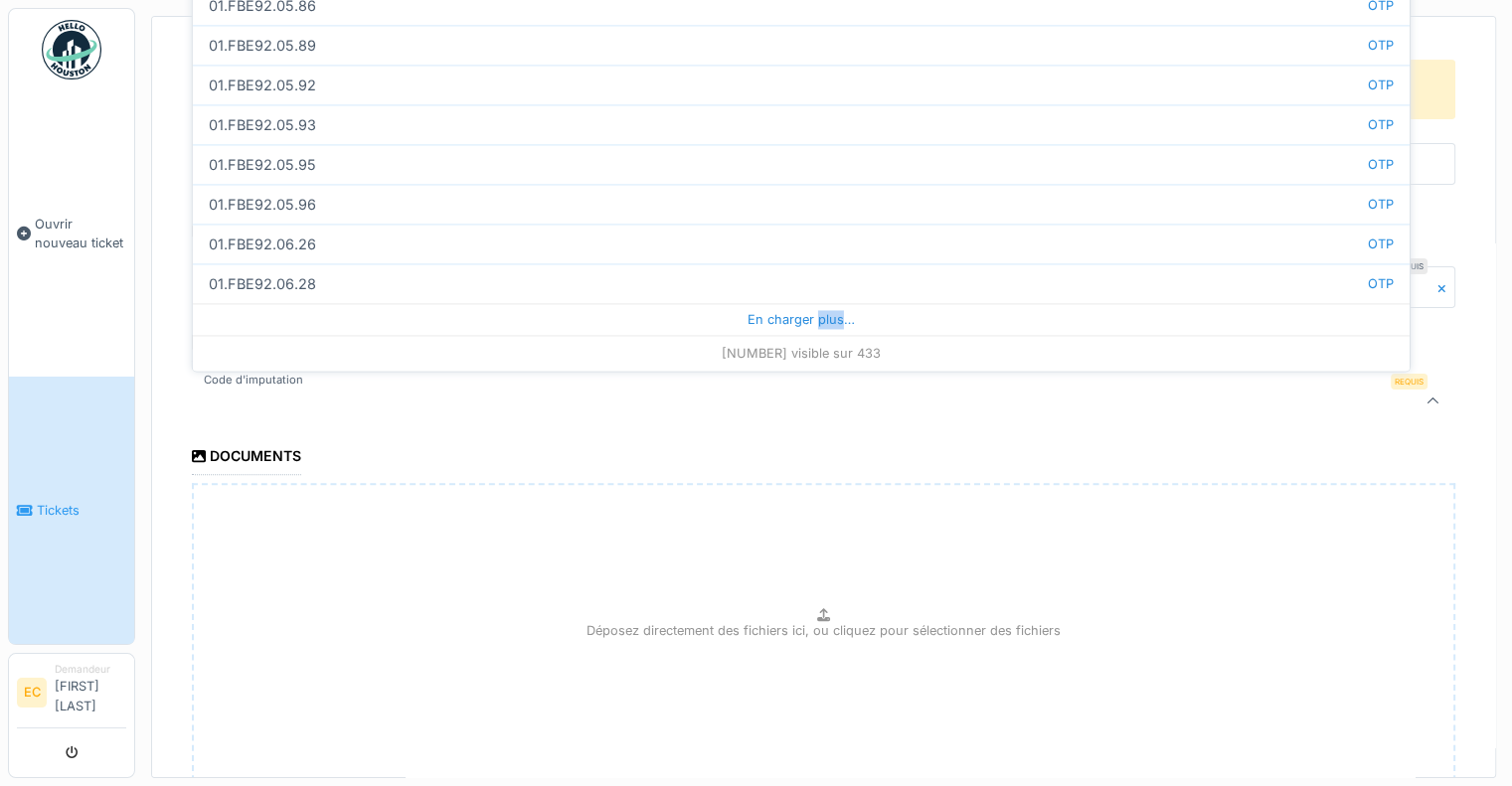 click on "En charger plus…" at bounding box center [801, 319] 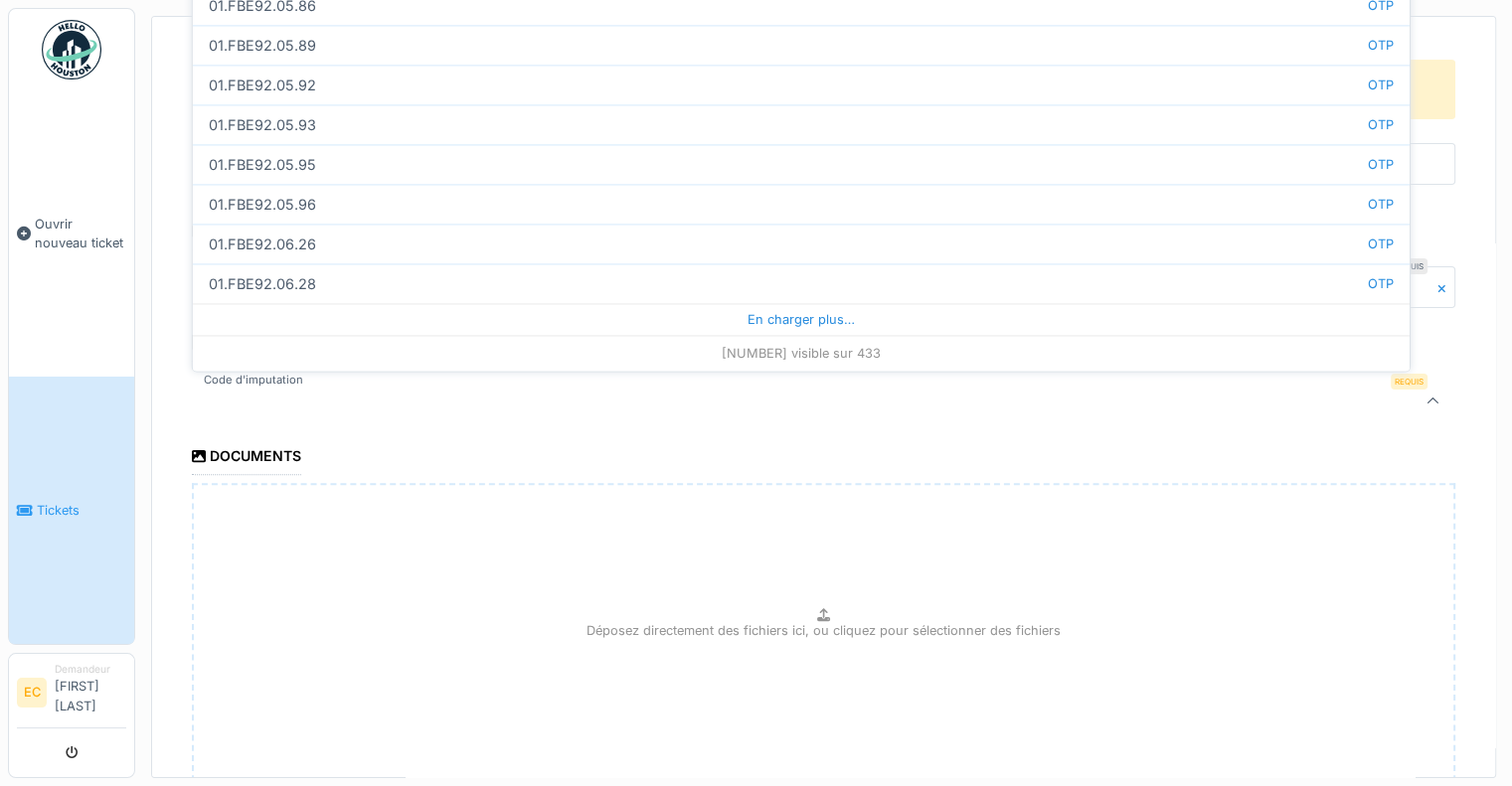 click on "En charger plus…" at bounding box center (801, 319) 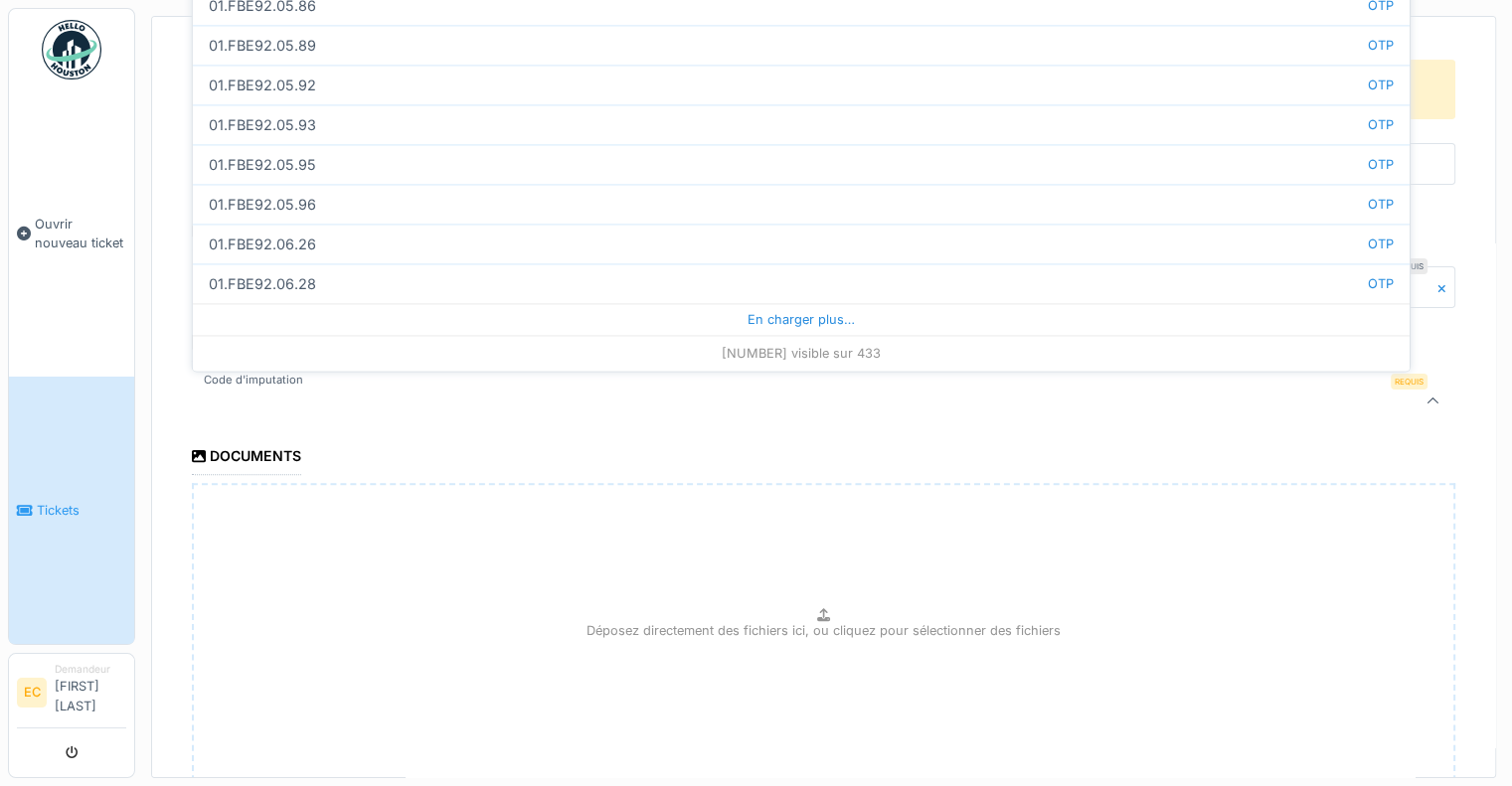 click on "En charger plus…" at bounding box center [801, 319] 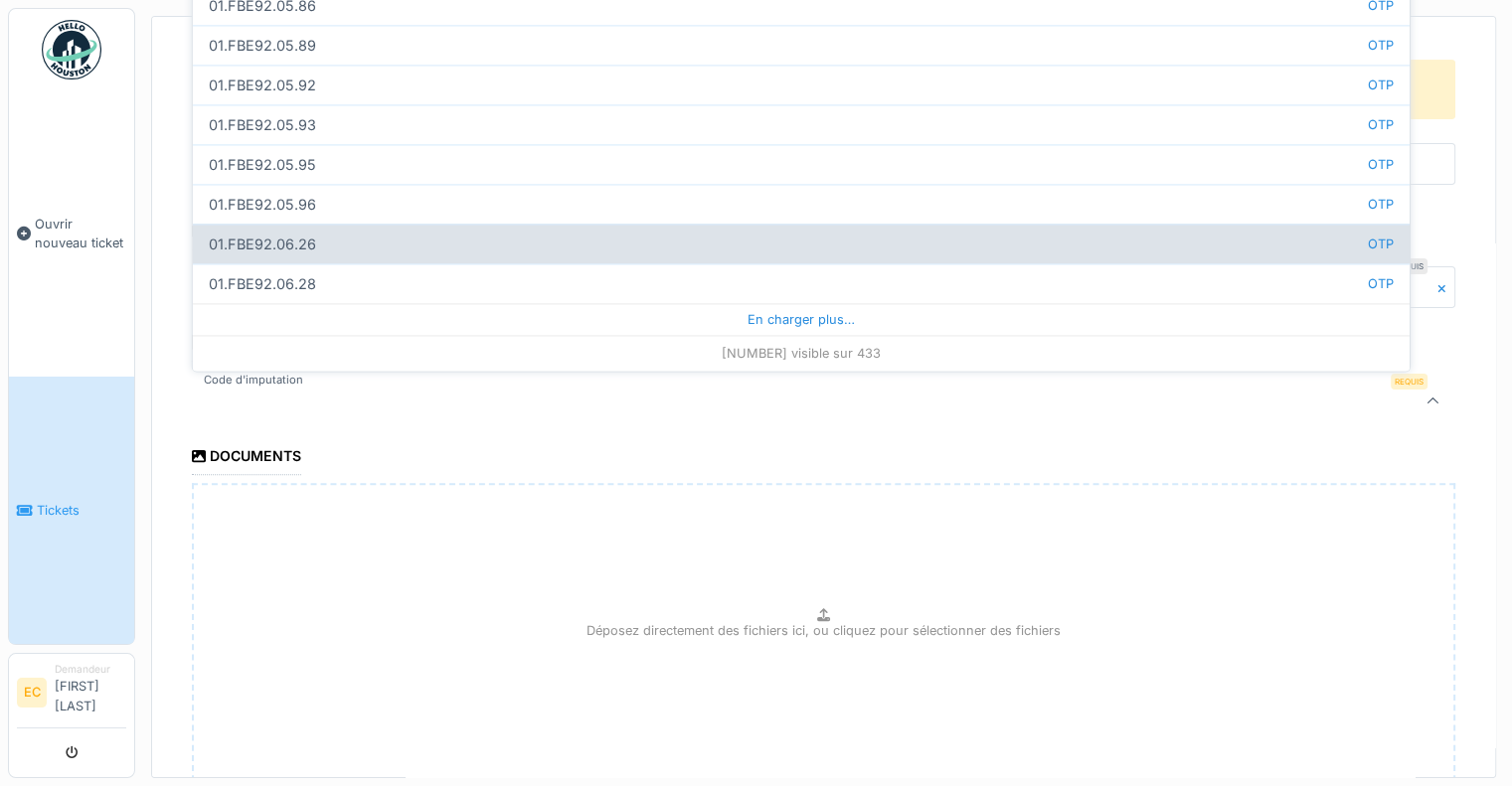 scroll, scrollTop: 0, scrollLeft: 0, axis: both 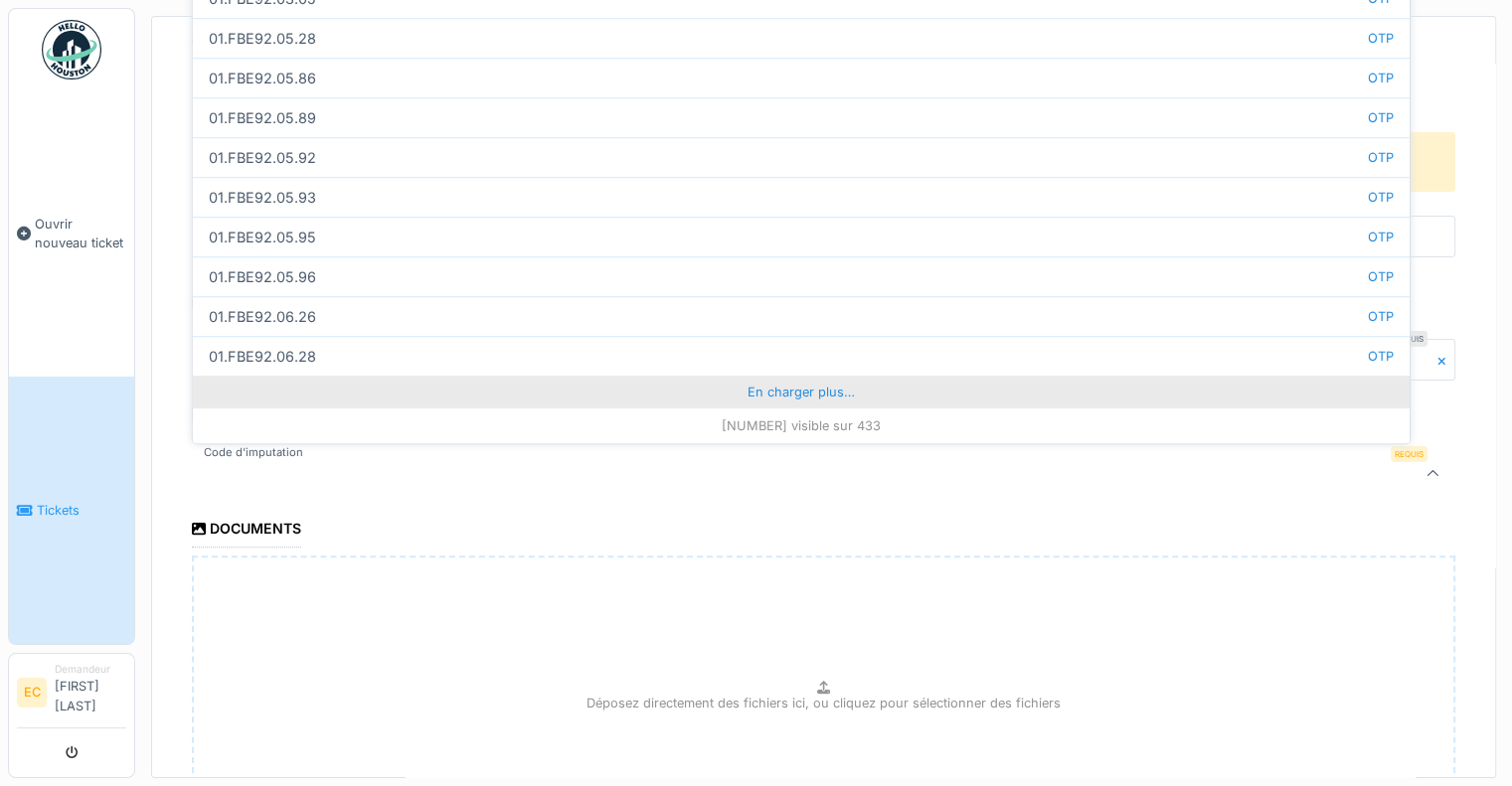 click on "En charger plus…" at bounding box center [801, 392] 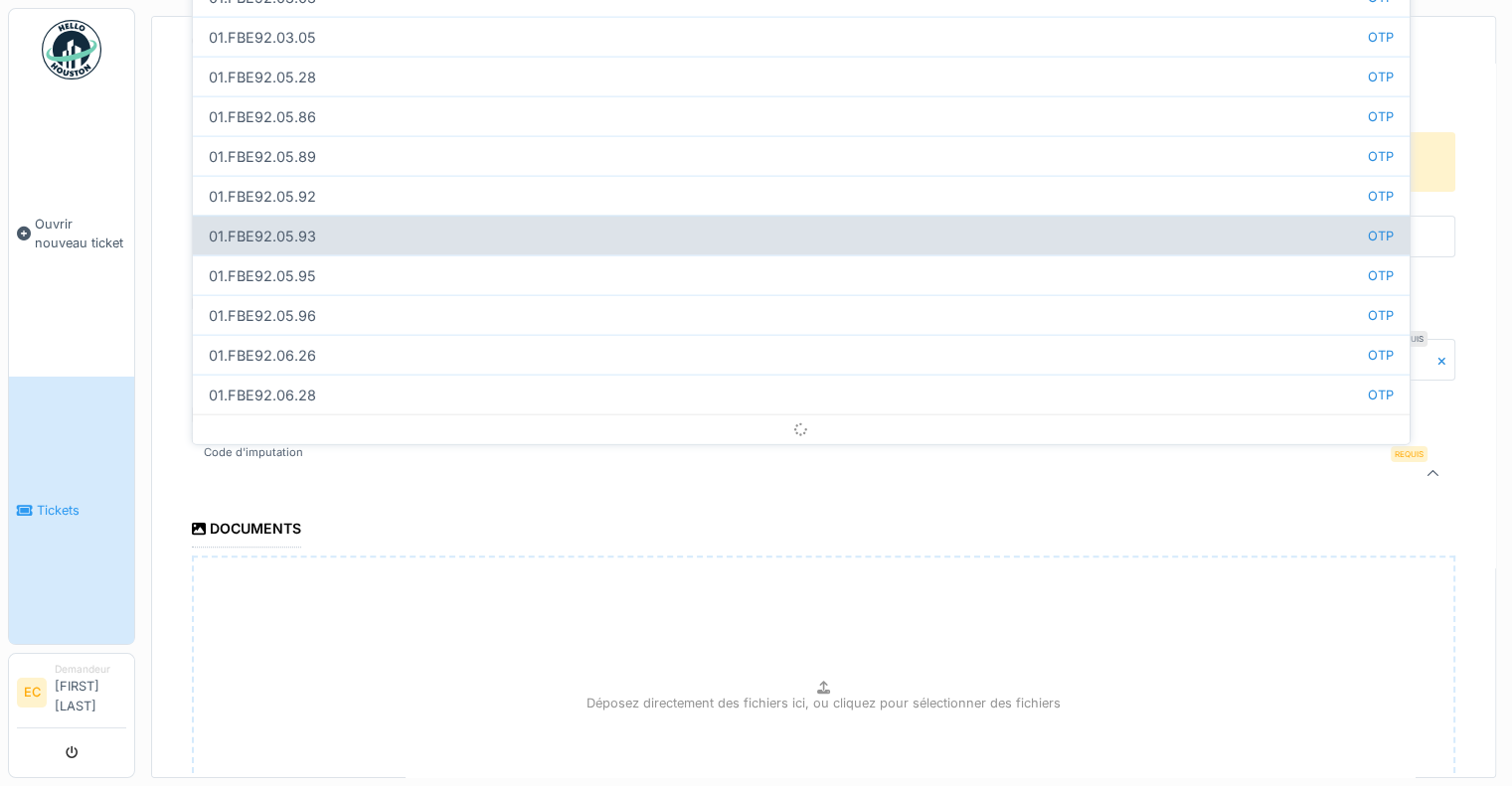 scroll, scrollTop: 7, scrollLeft: 0, axis: vertical 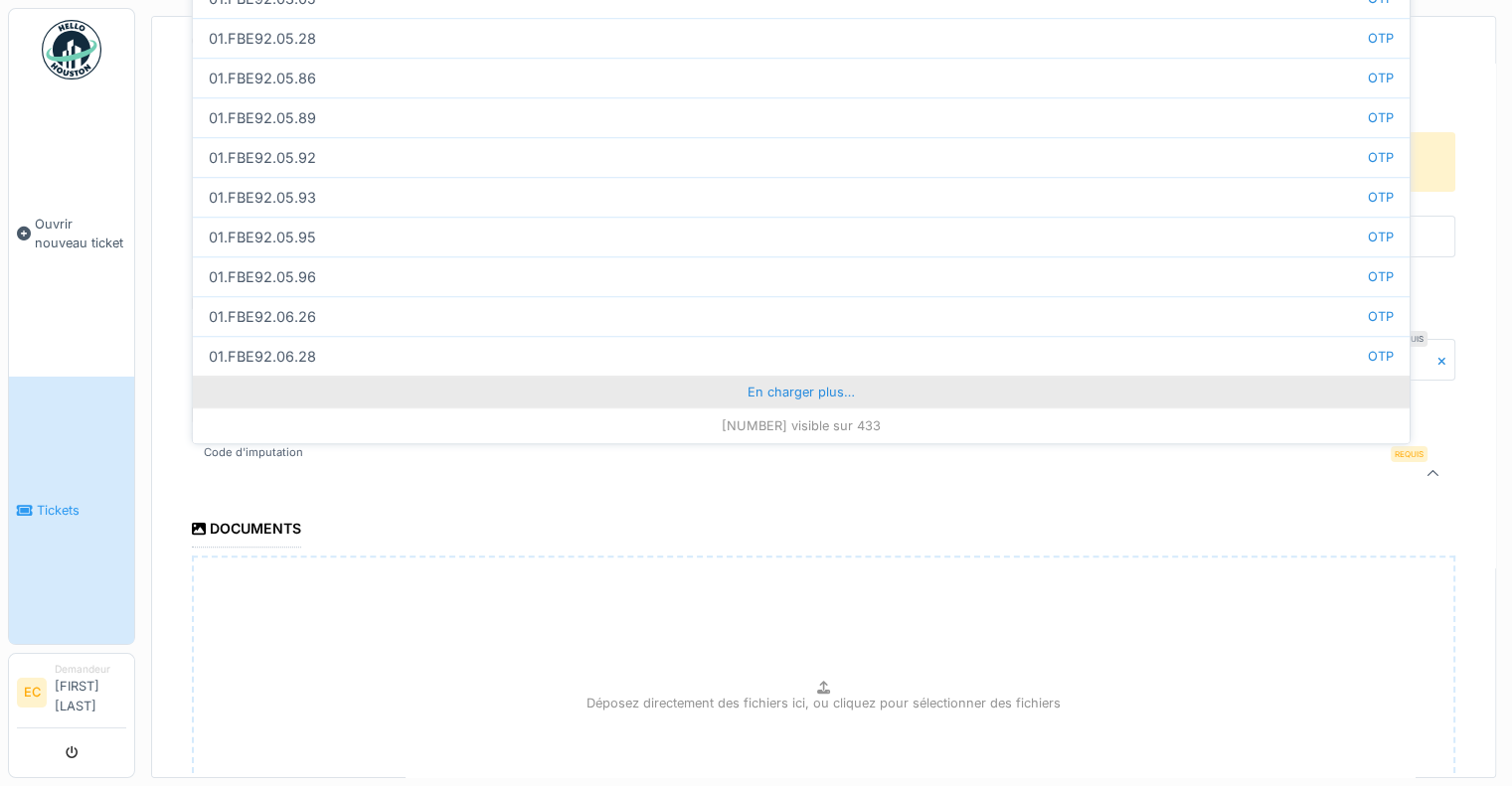 click on "En charger plus…" at bounding box center (801, 392) 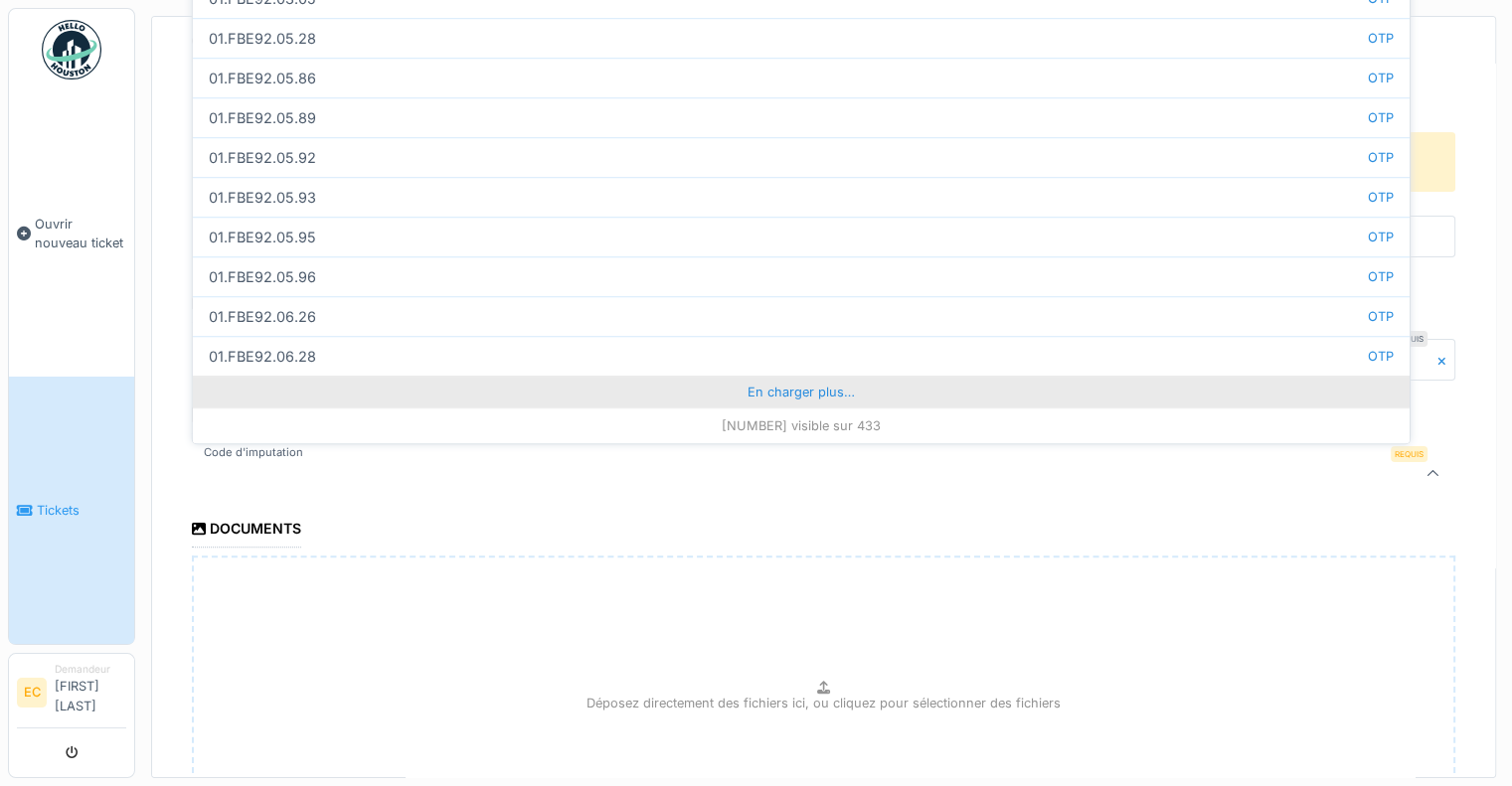 click on "En charger plus…" at bounding box center [801, 392] 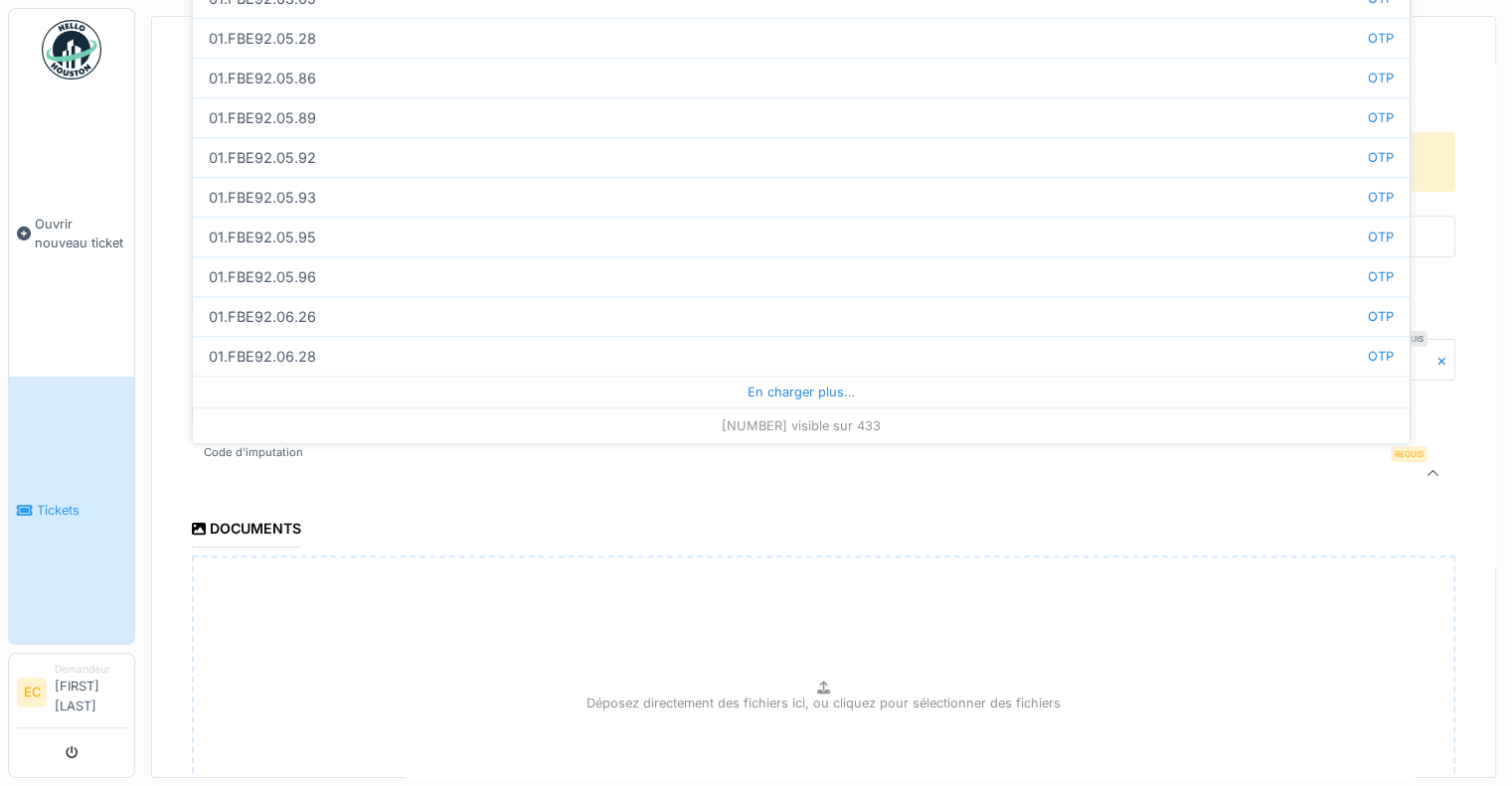 click on "En charger plus…" at bounding box center (801, 392) 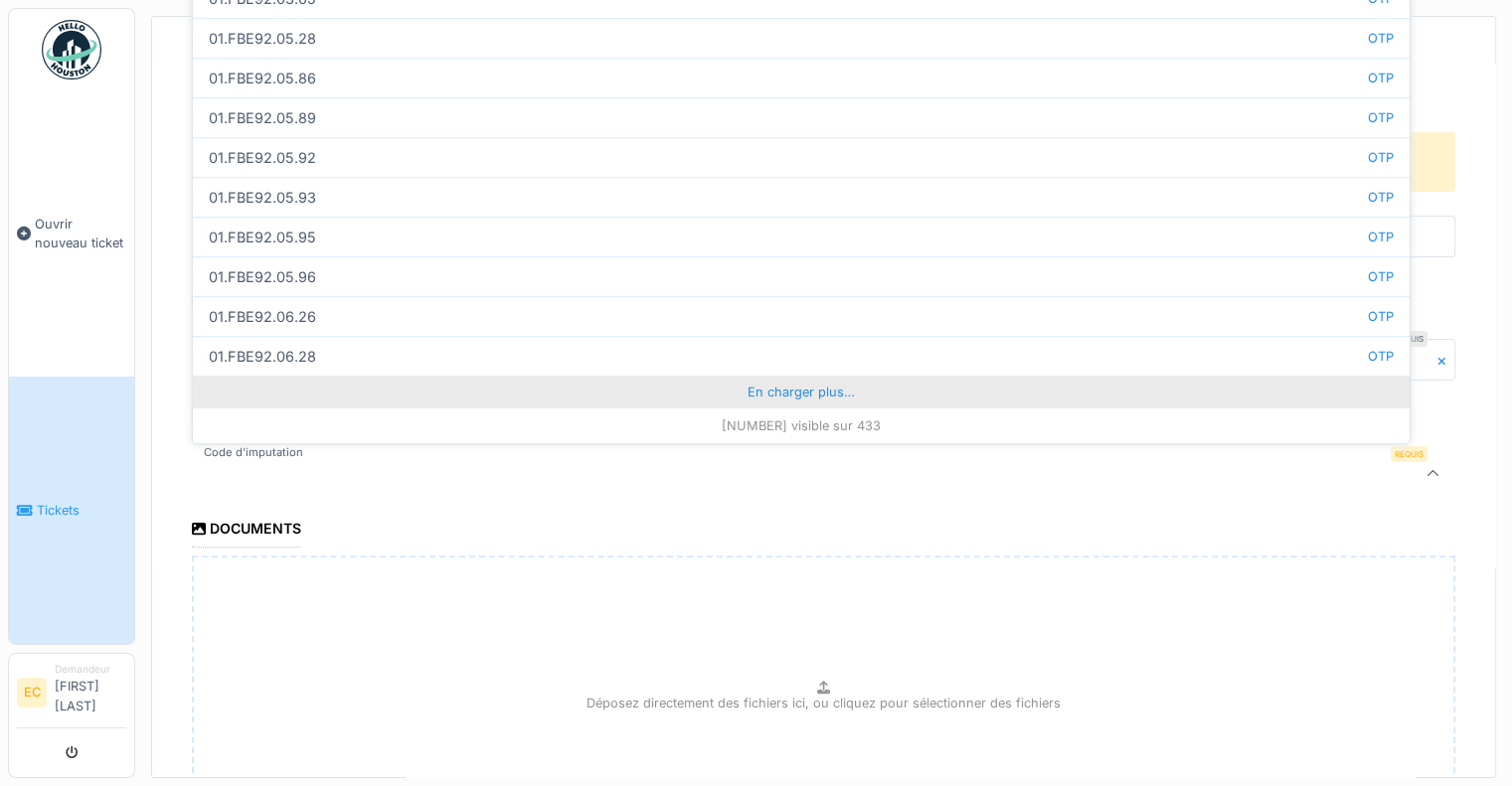 click on "En charger plus…" at bounding box center [801, 392] 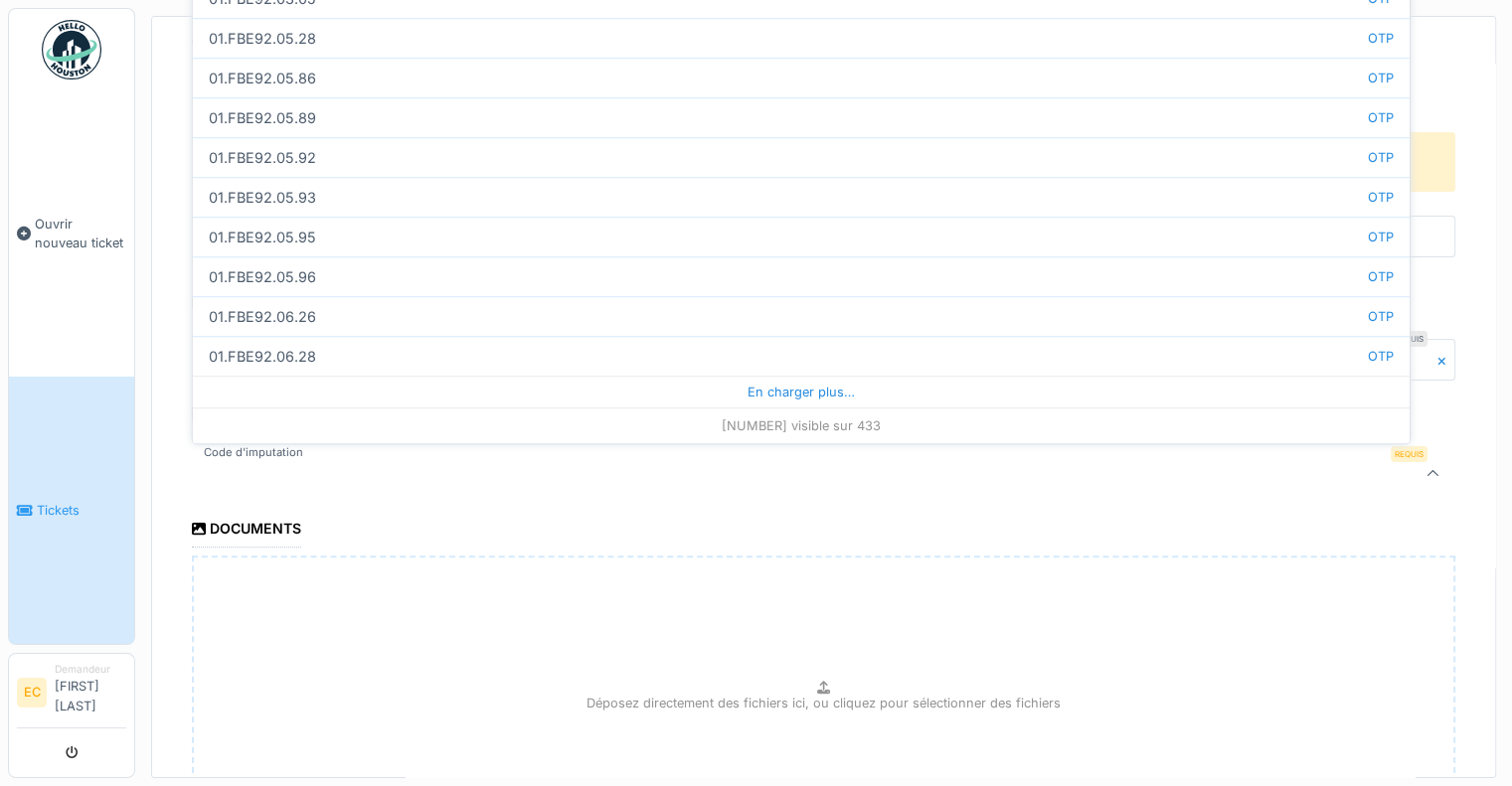 click on "En charger plus…" at bounding box center [801, 392] 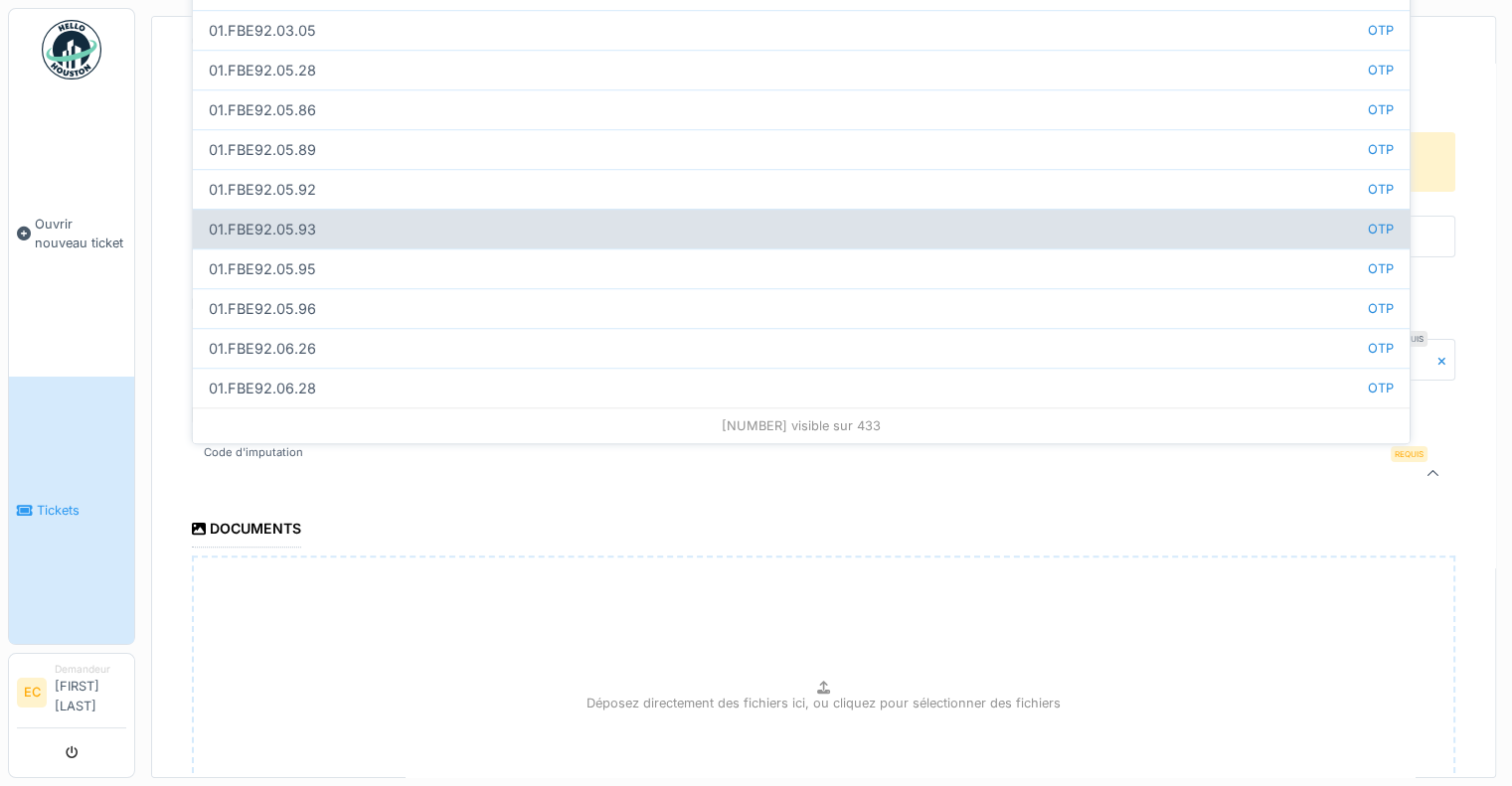 scroll, scrollTop: 0, scrollLeft: 0, axis: both 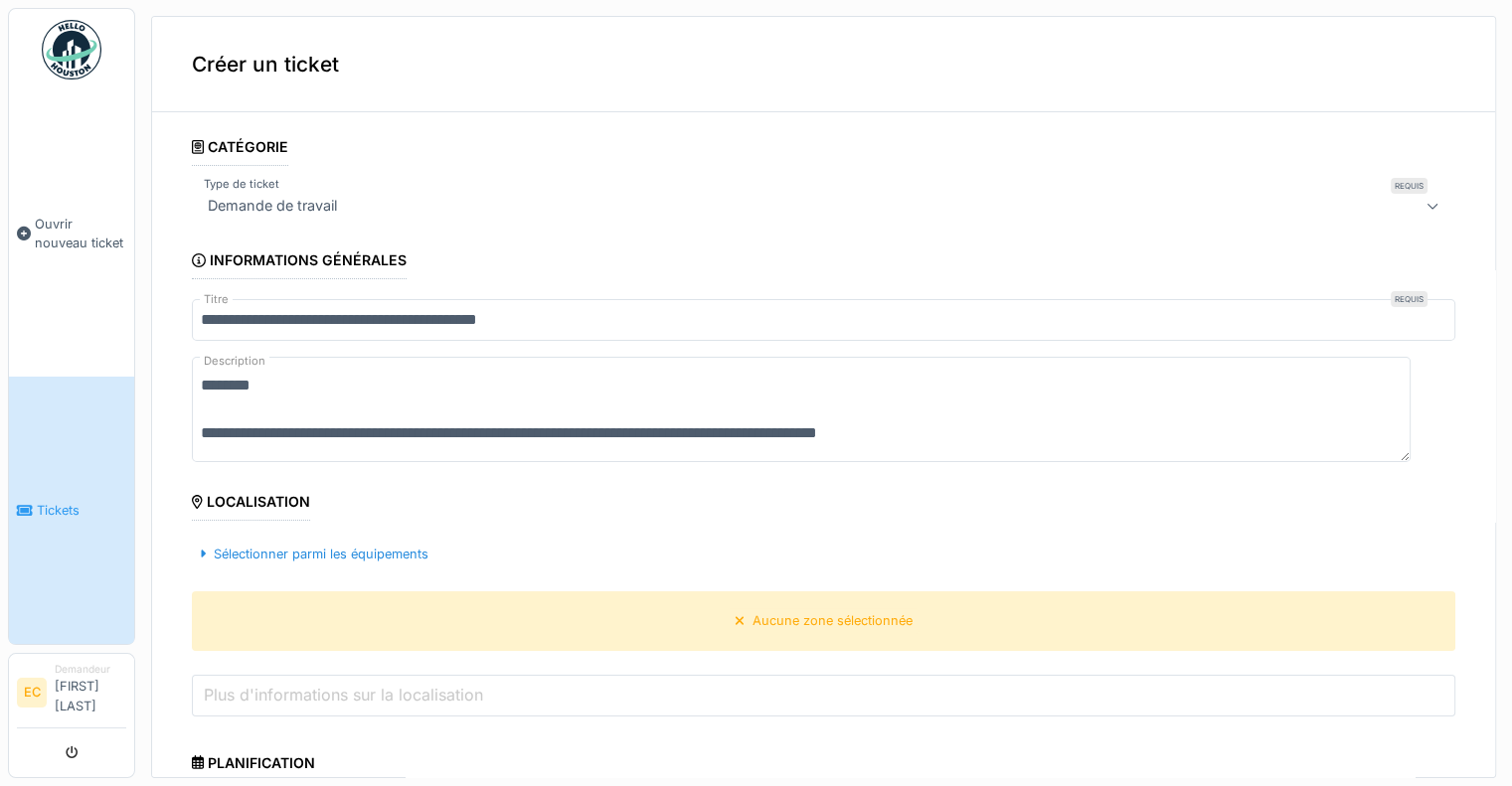 click on "Créer un ticket" at bounding box center (823, 65) 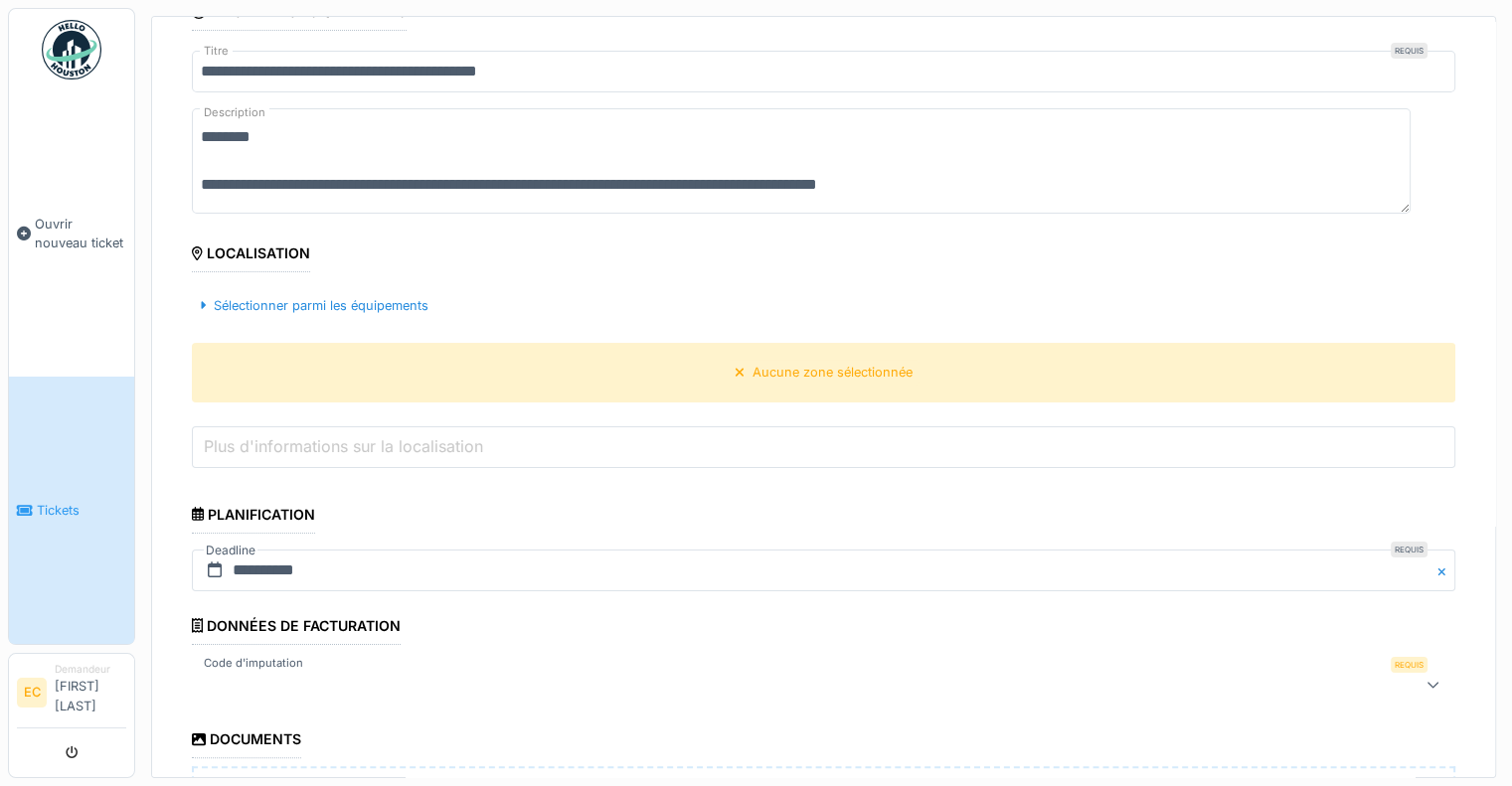 scroll, scrollTop: 298, scrollLeft: 0, axis: vertical 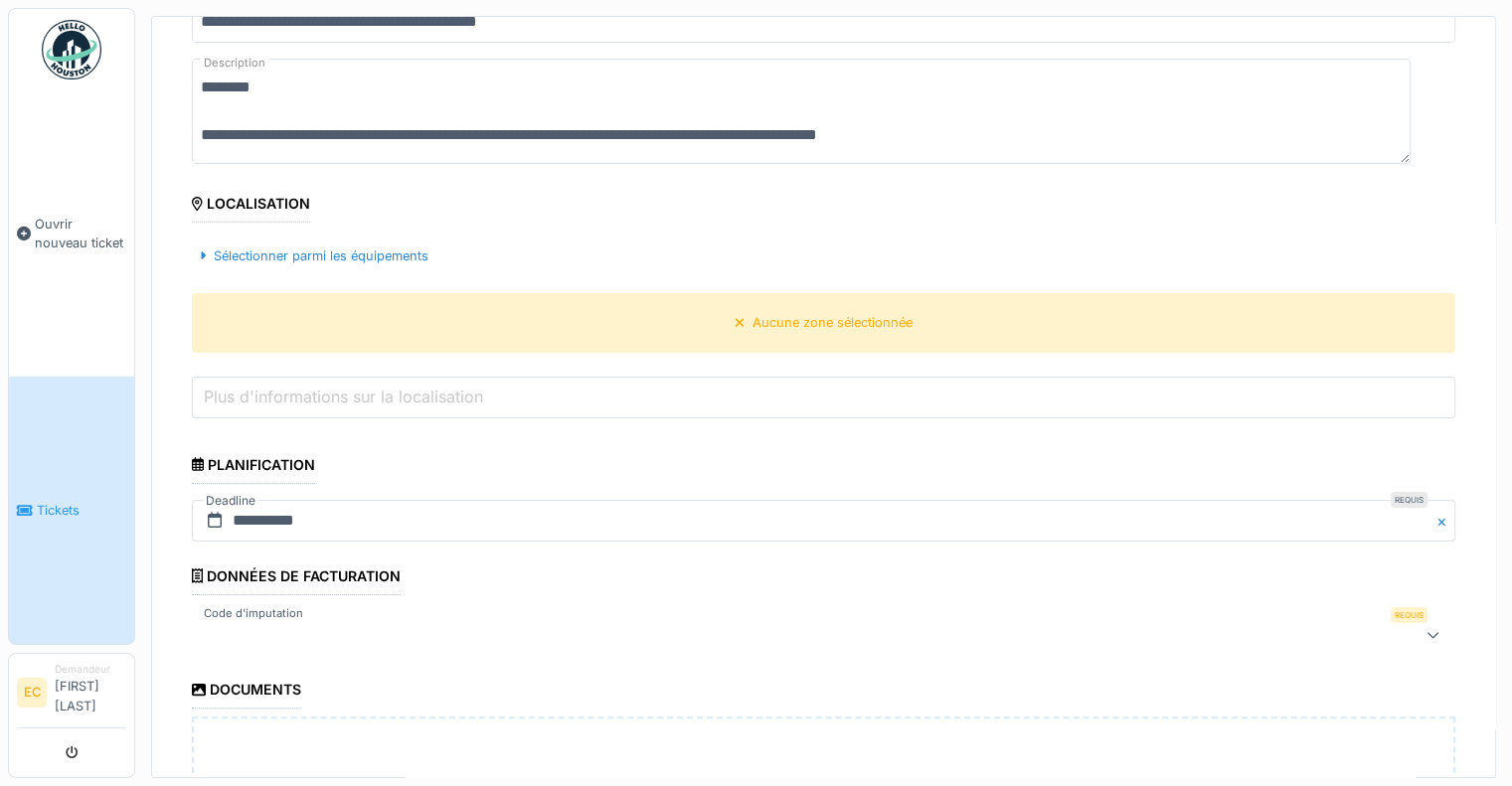 click at bounding box center [754, 635] 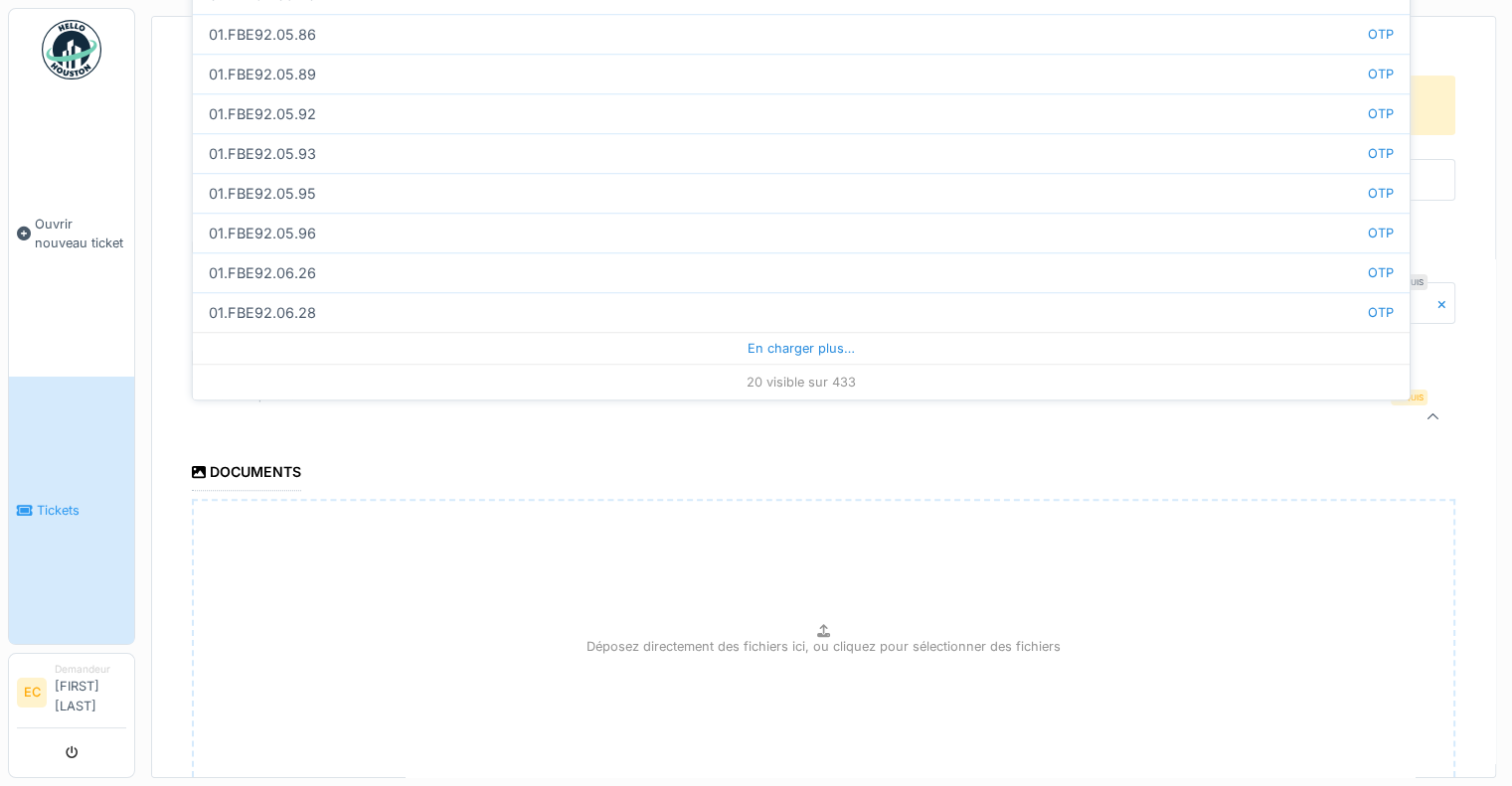 scroll, scrollTop: 532, scrollLeft: 0, axis: vertical 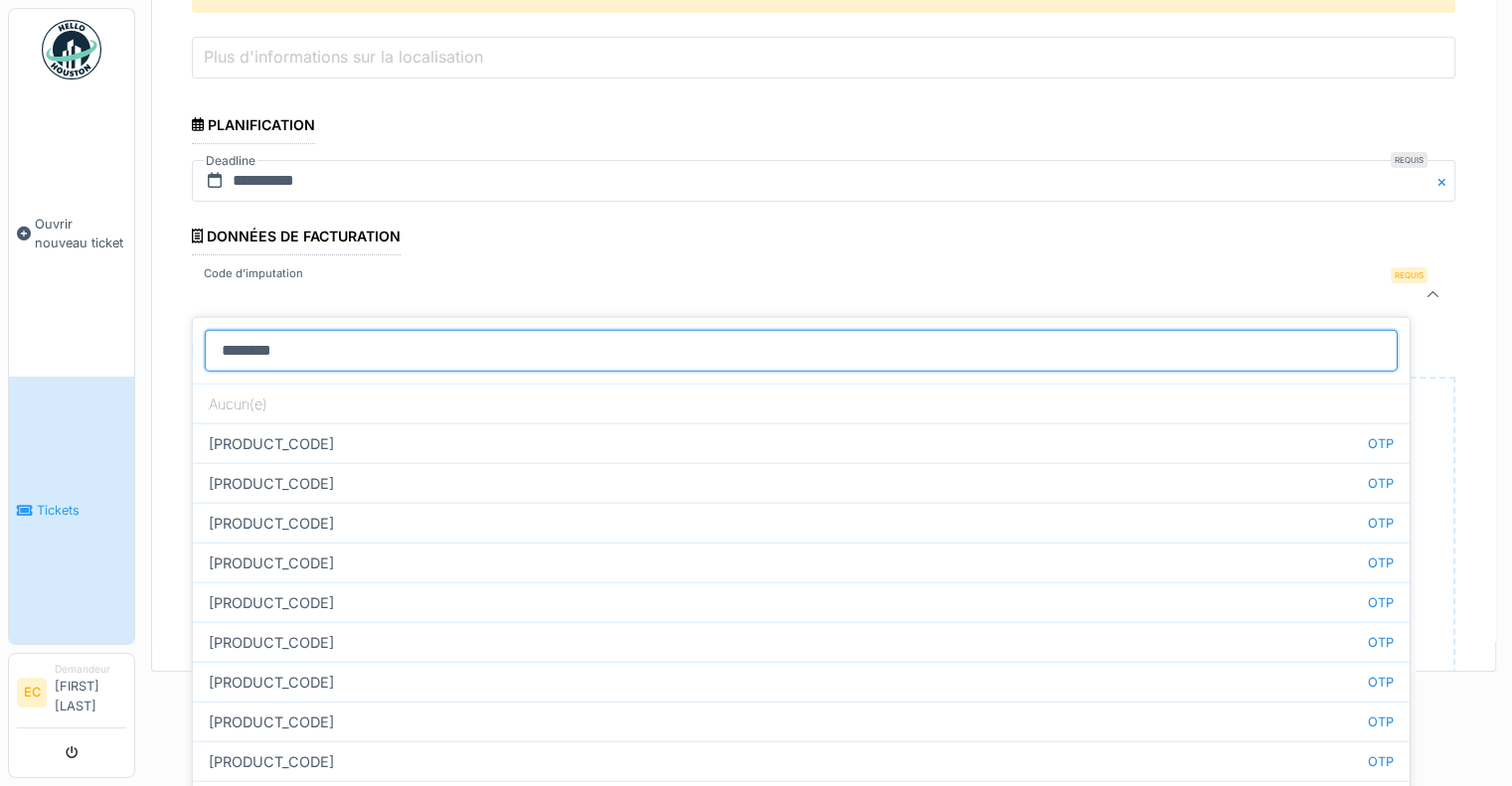 type on "********" 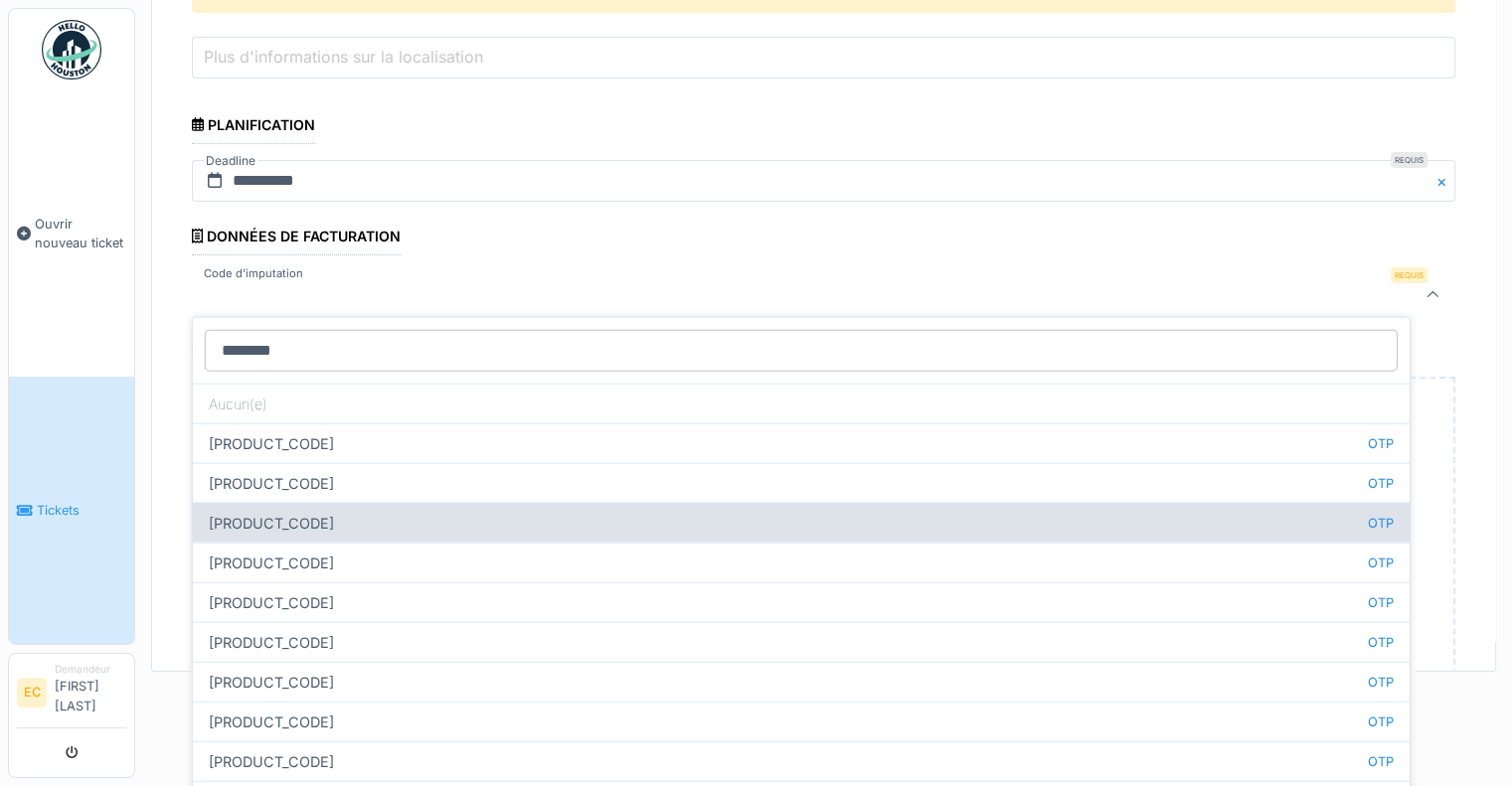 click on "[PRODUCT_CODE] OTP" at bounding box center [801, 523] 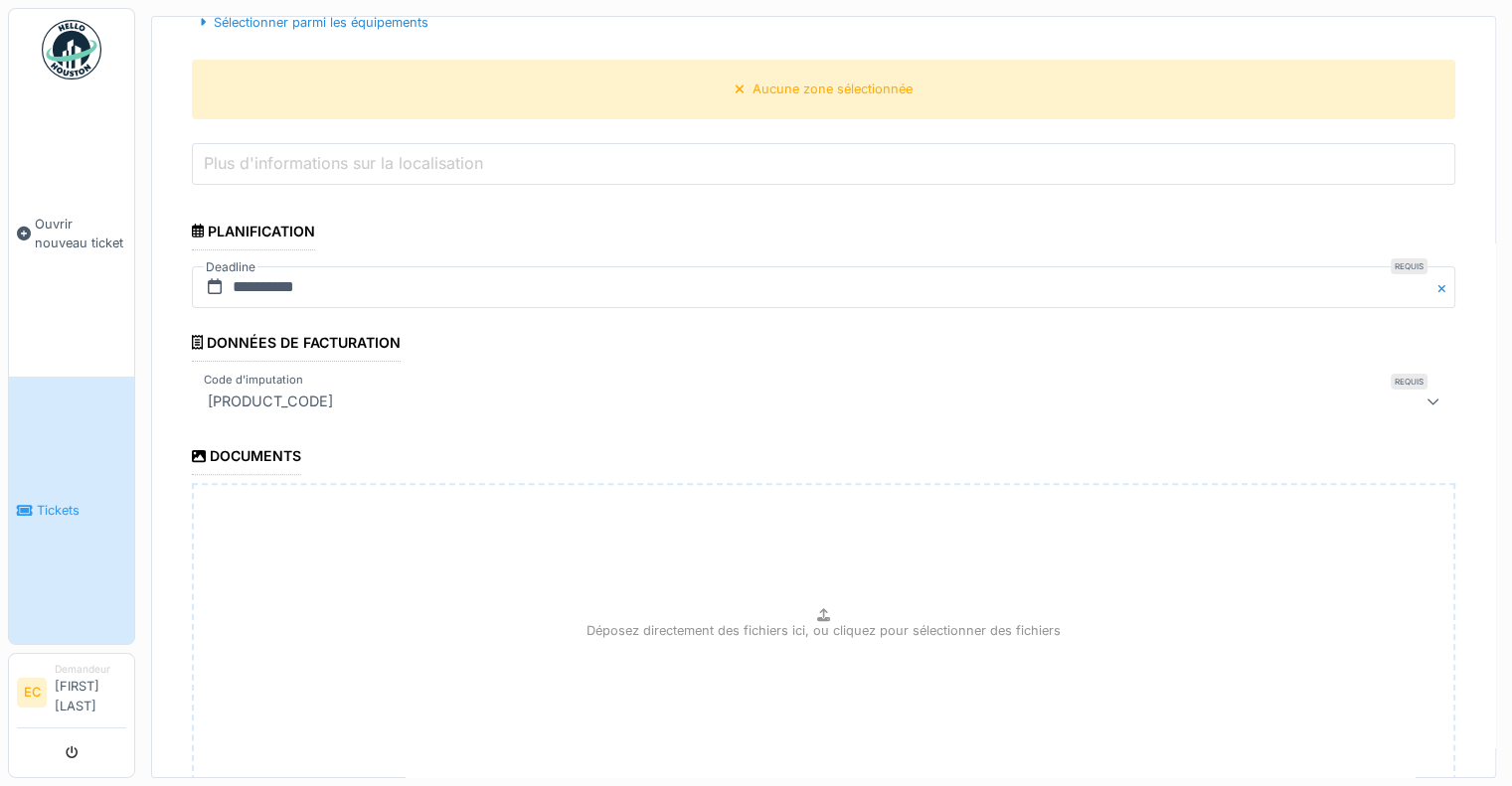 scroll, scrollTop: 7, scrollLeft: 0, axis: vertical 